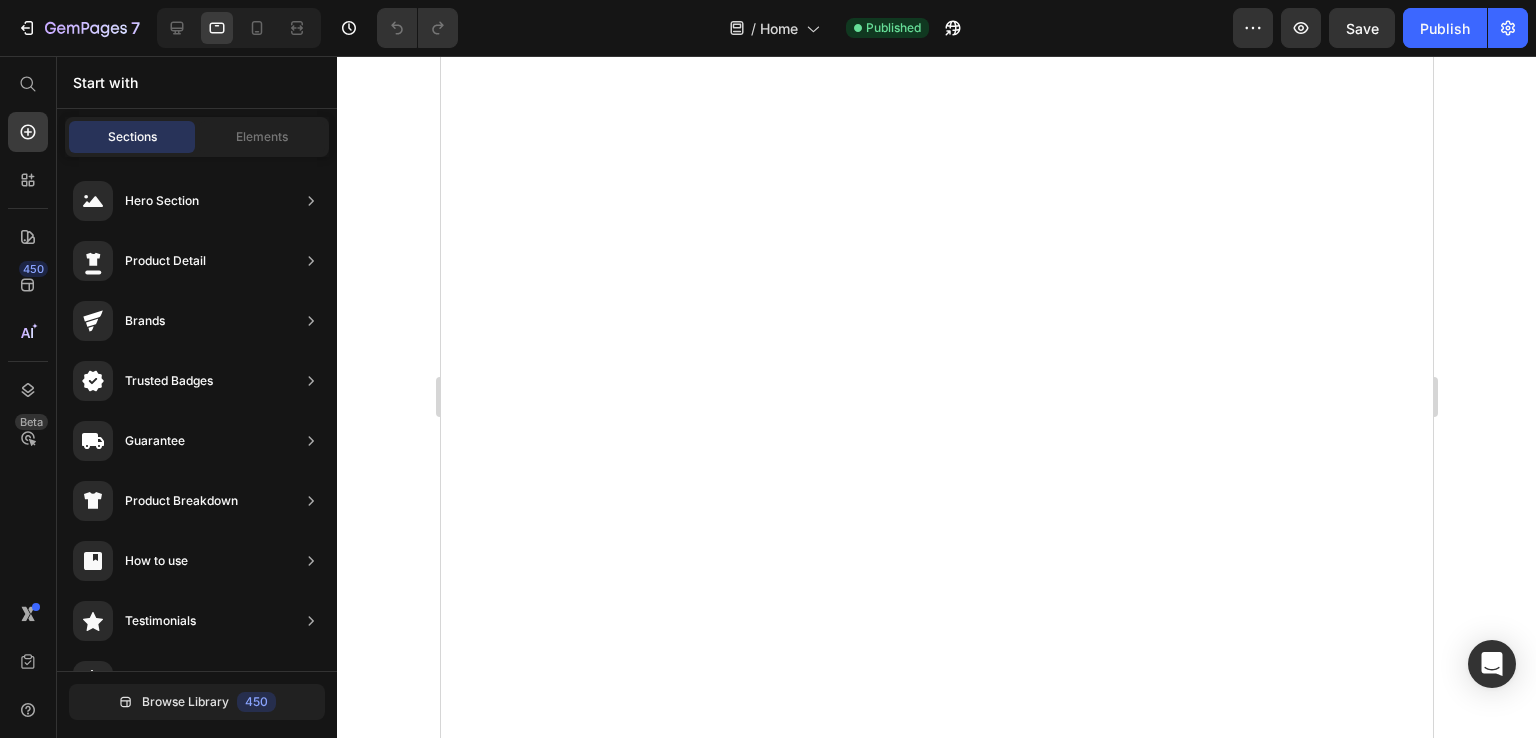 scroll, scrollTop: 0, scrollLeft: 0, axis: both 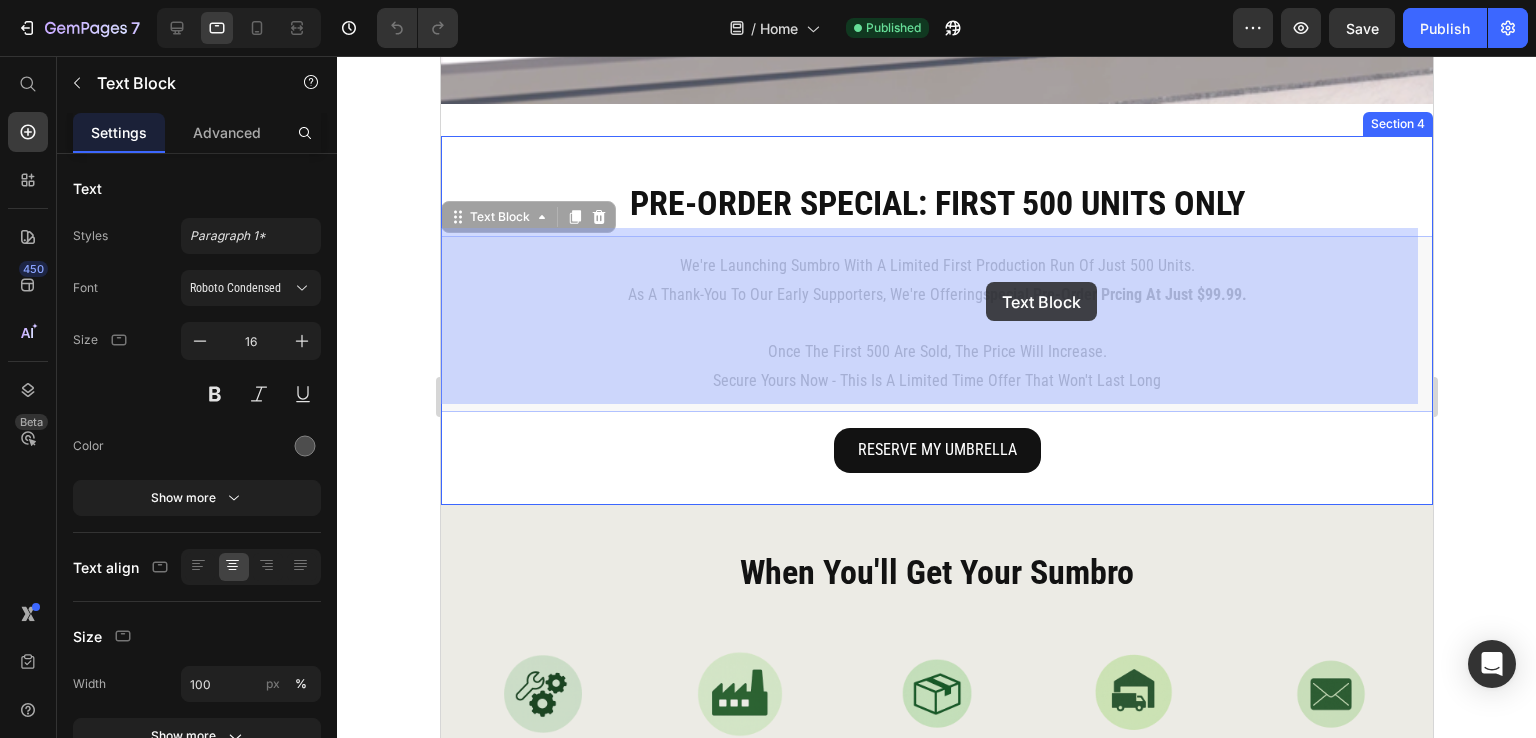 drag, startPoint x: 1245, startPoint y: 289, endPoint x: 985, endPoint y: 282, distance: 260.0942 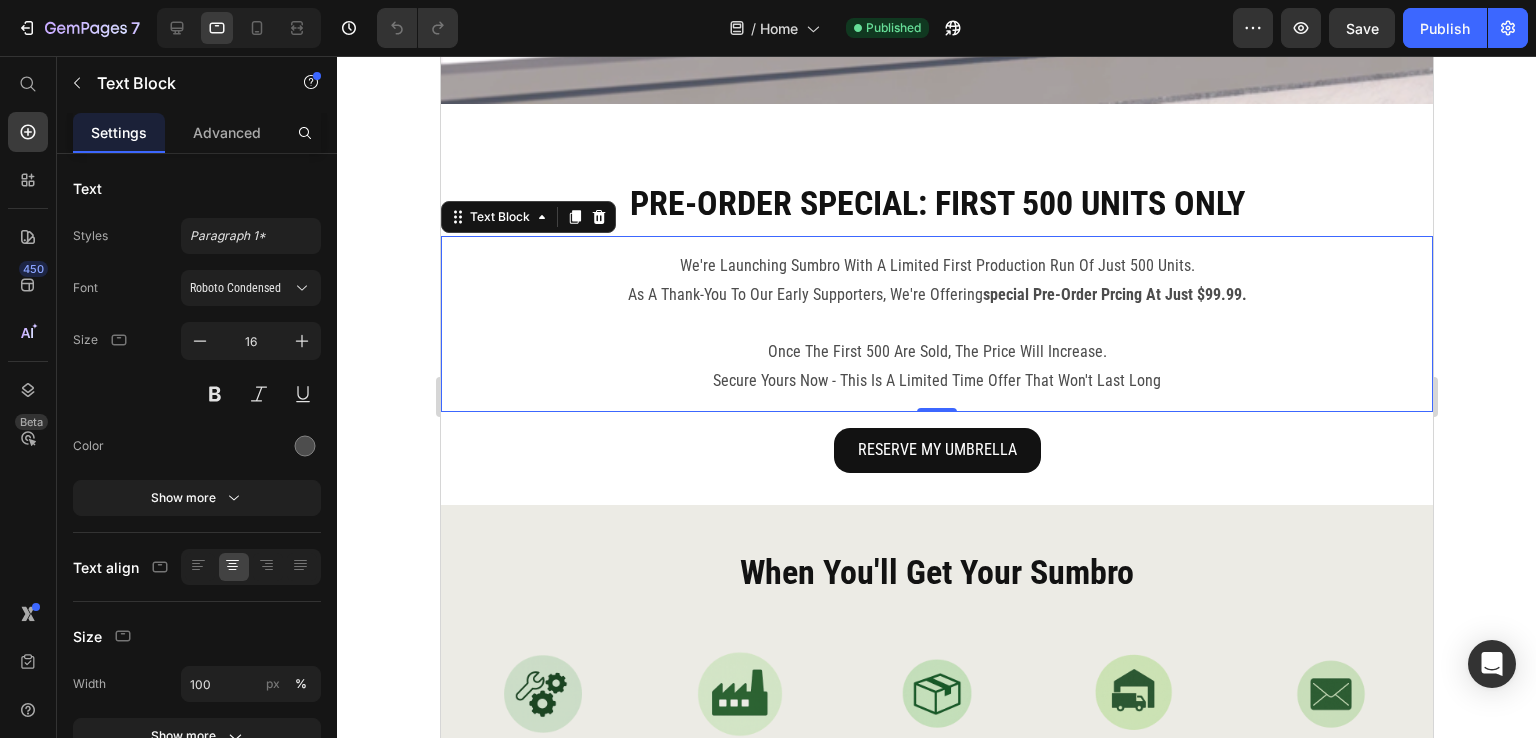 click on "special pre-order prcing at just $99.99." at bounding box center [1114, 294] 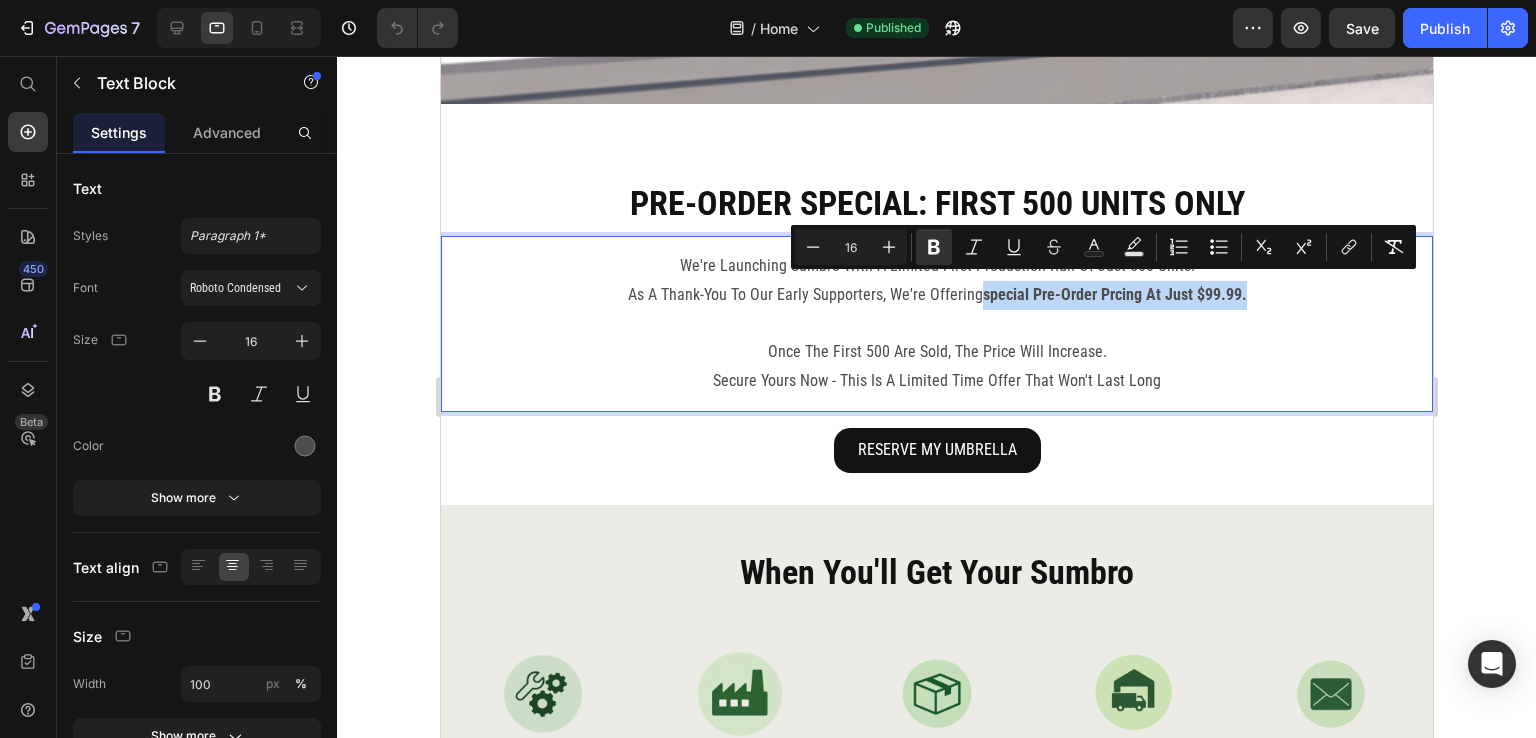 drag, startPoint x: 1235, startPoint y: 285, endPoint x: 975, endPoint y: 287, distance: 260.0077 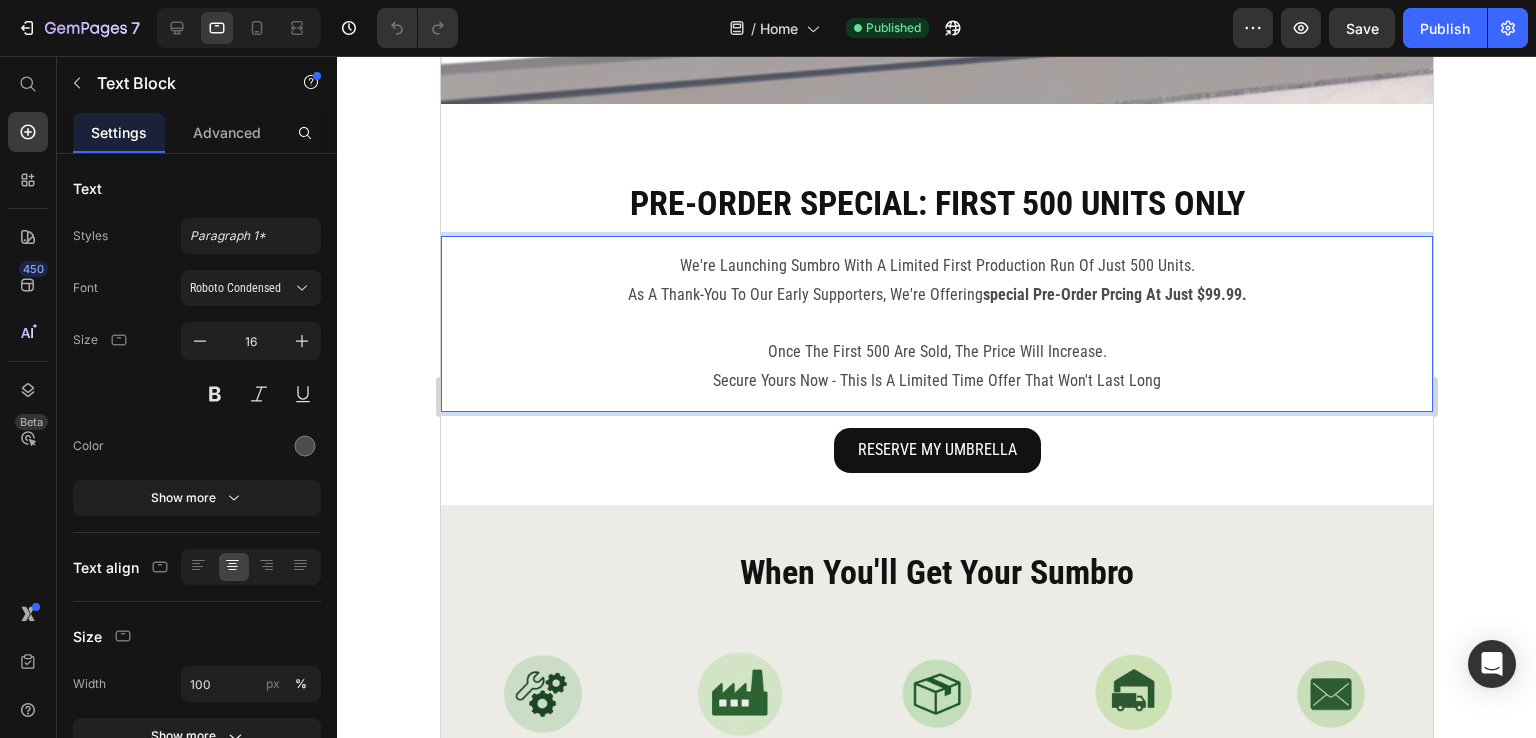 click on "special pre-order prcing at just $99.99." at bounding box center [1114, 294] 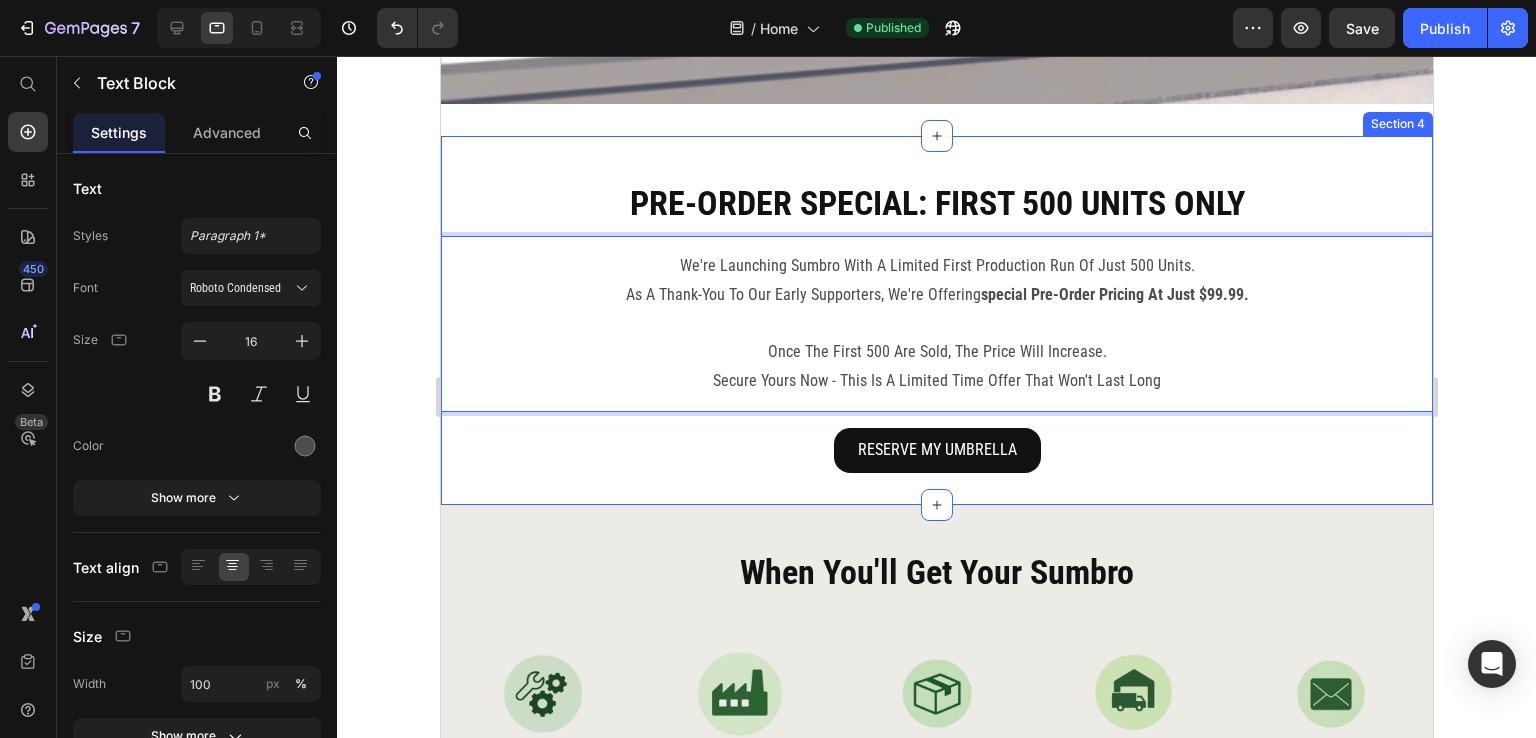 click on "Pre-Order Special: First 500 Units Only Heading We're launching Sumbro with a limited first production run of just 500 units. As a thank-you to our early supporters, we're offering special pre-order pricing at just $99.99. Once the first 500 are sold, the price will increase. Secure yours now - this is a limited time offer that won't last long Text Block 0 Reserve My Umbrella Button Section 4" at bounding box center [936, 320] 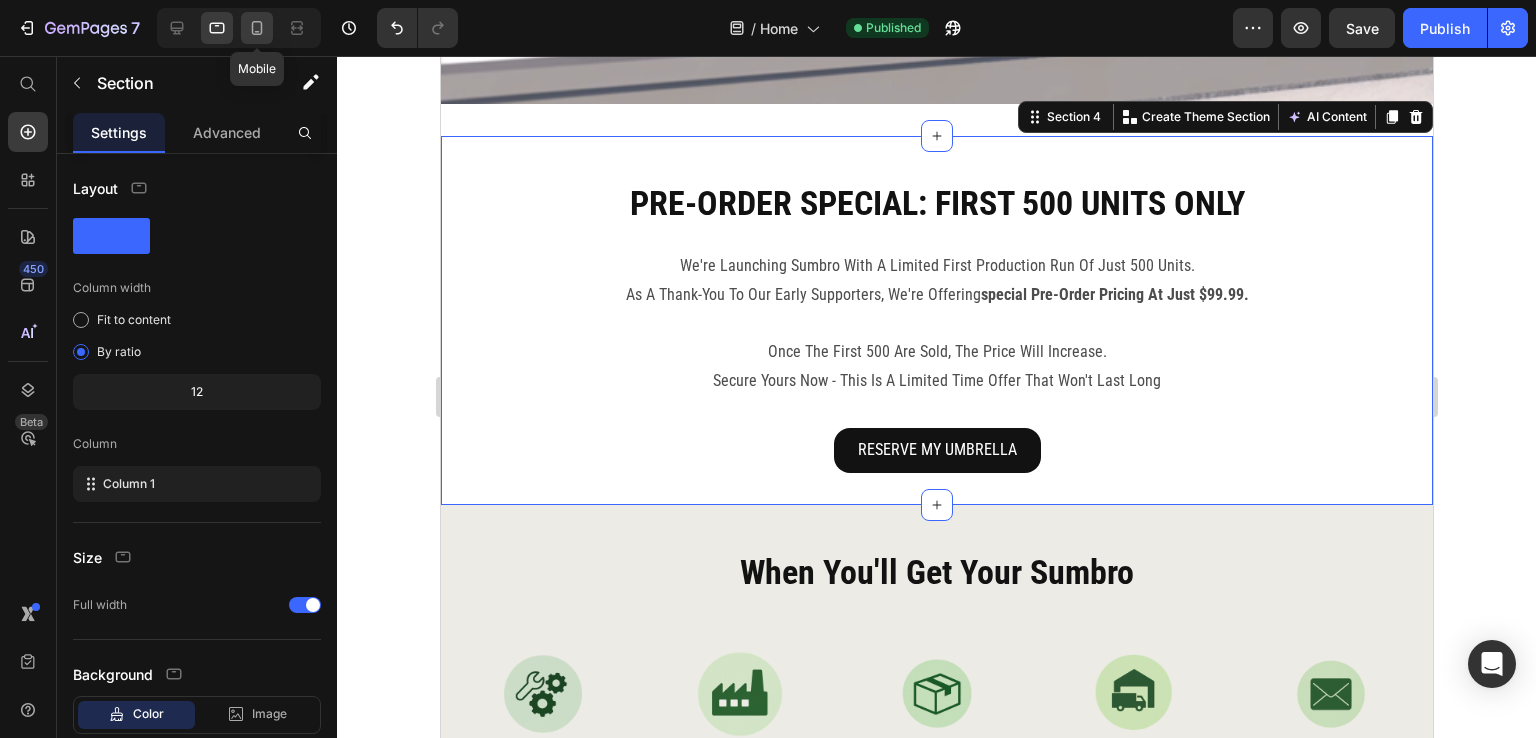 click 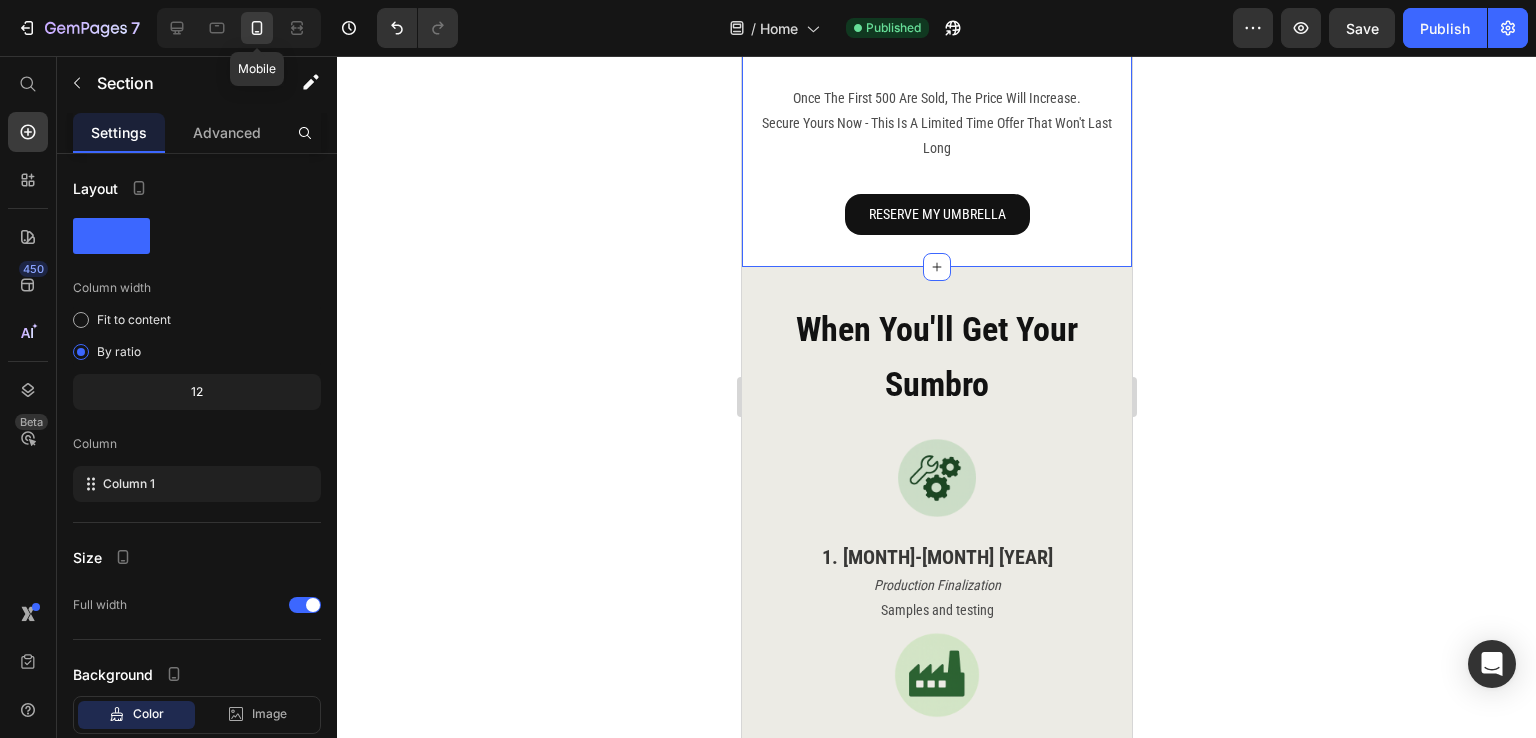 click 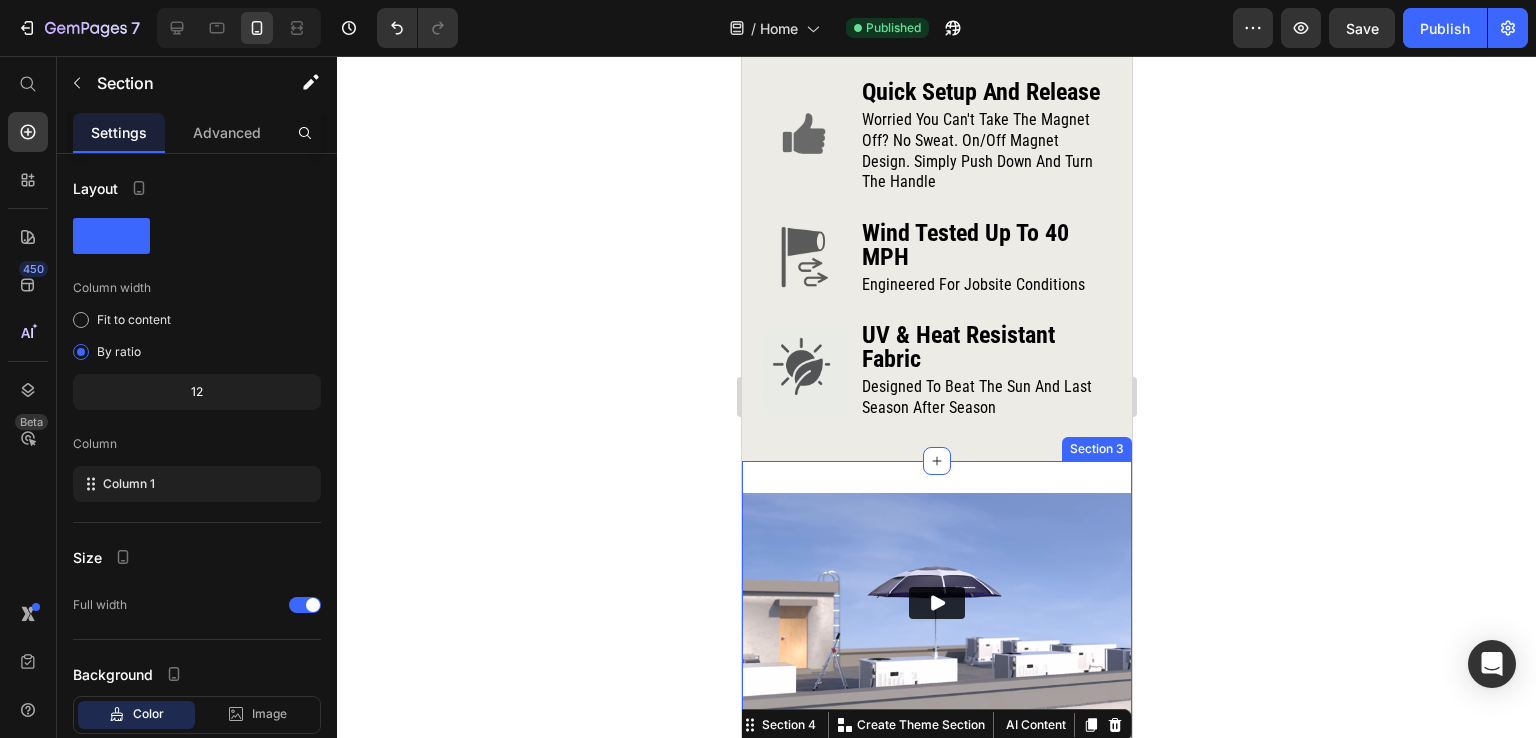 scroll, scrollTop: 1932, scrollLeft: 0, axis: vertical 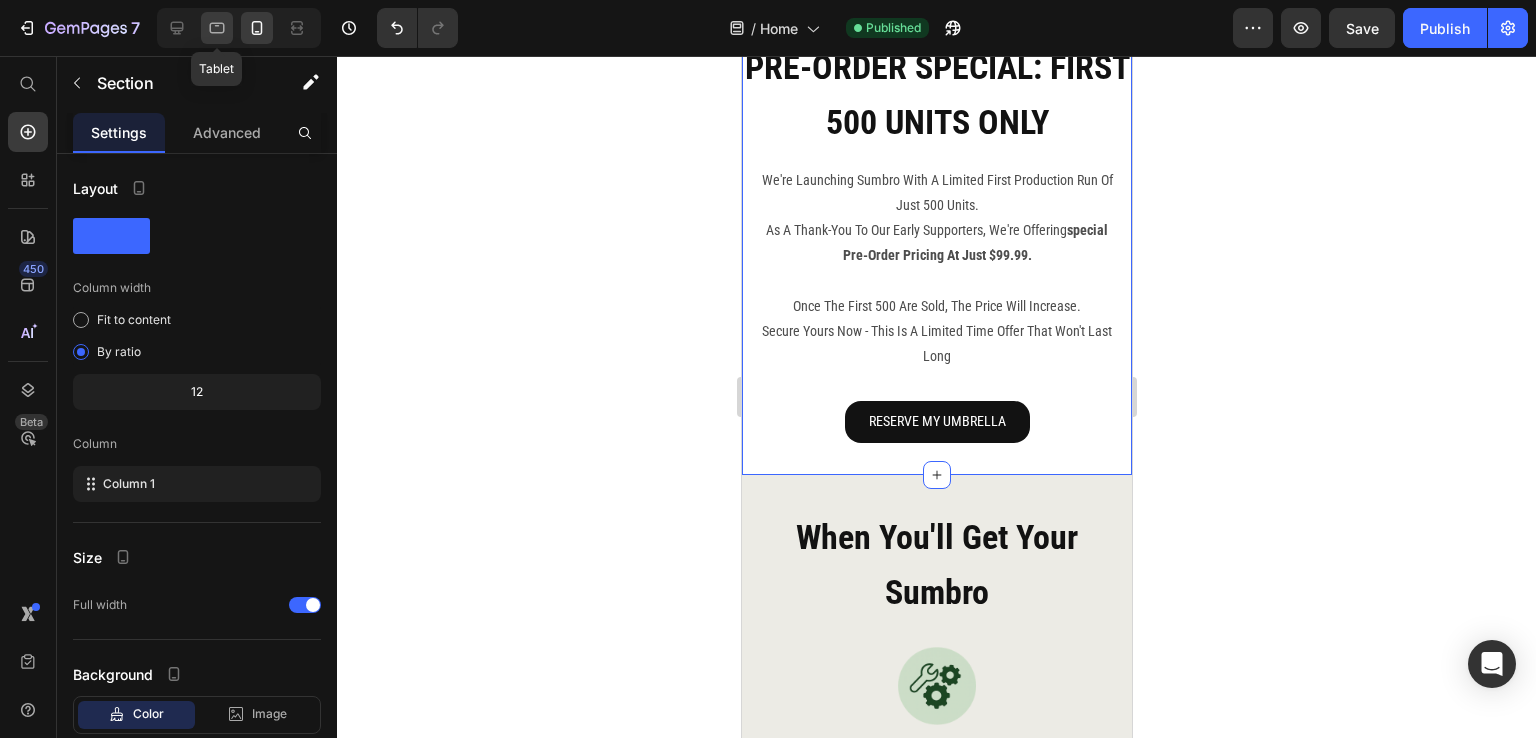 click 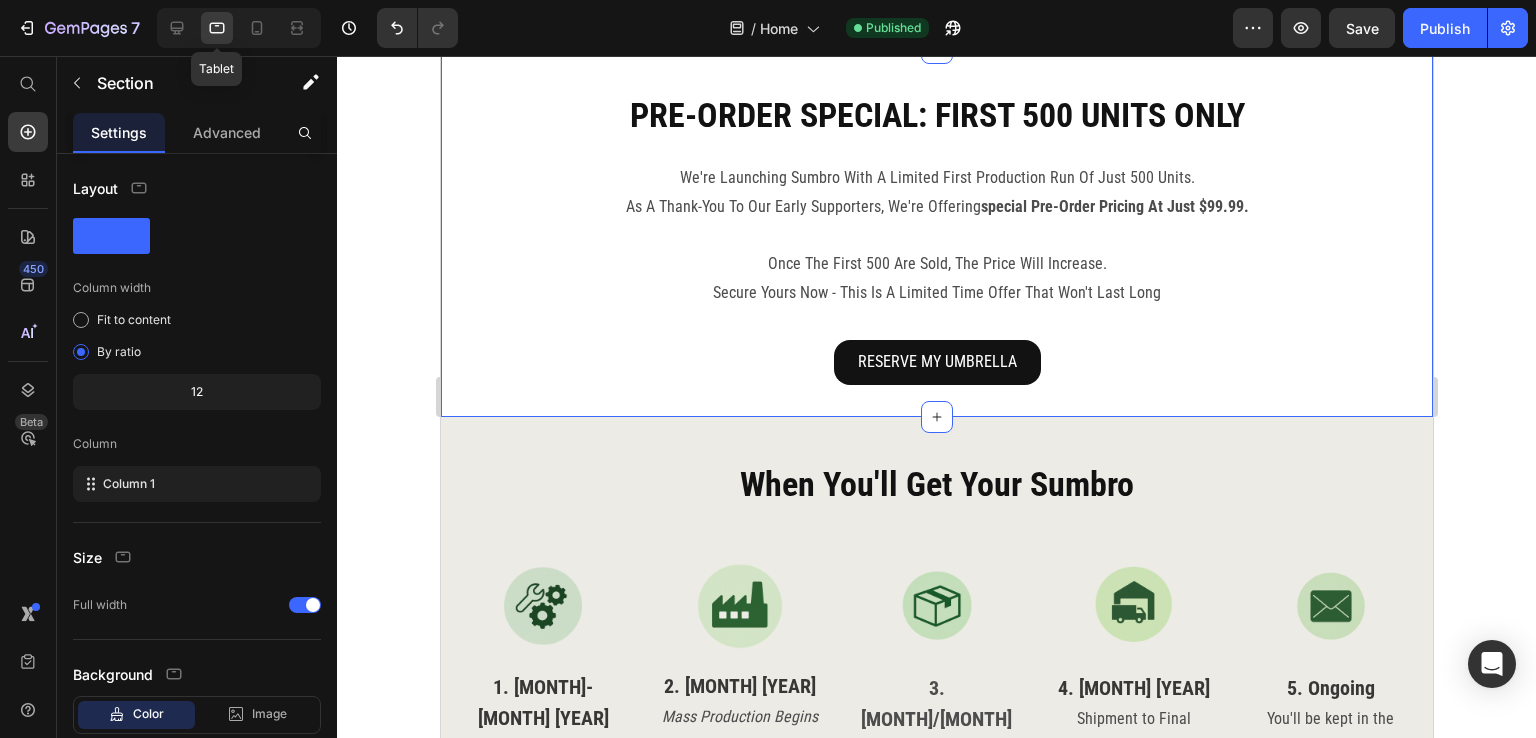 scroll, scrollTop: 1601, scrollLeft: 0, axis: vertical 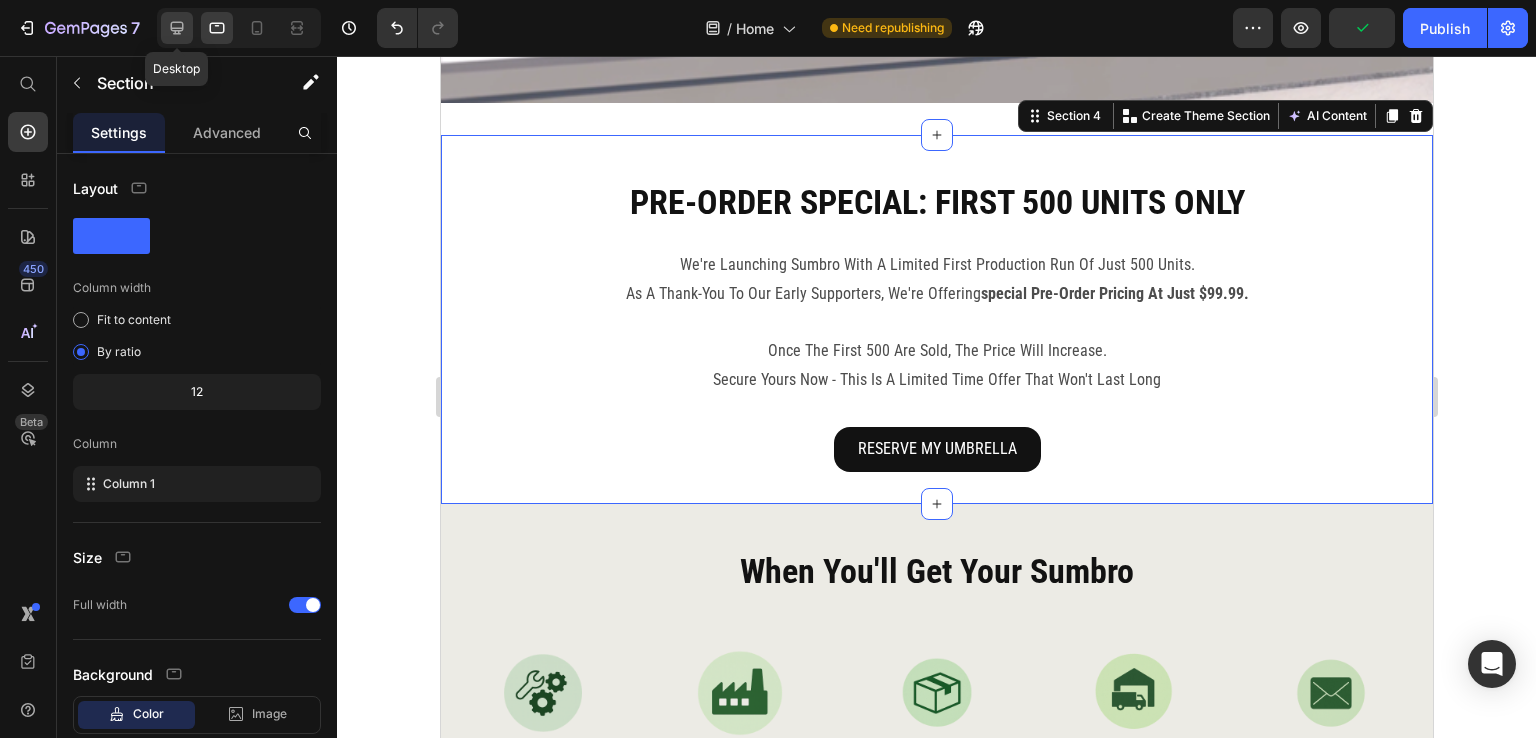 click 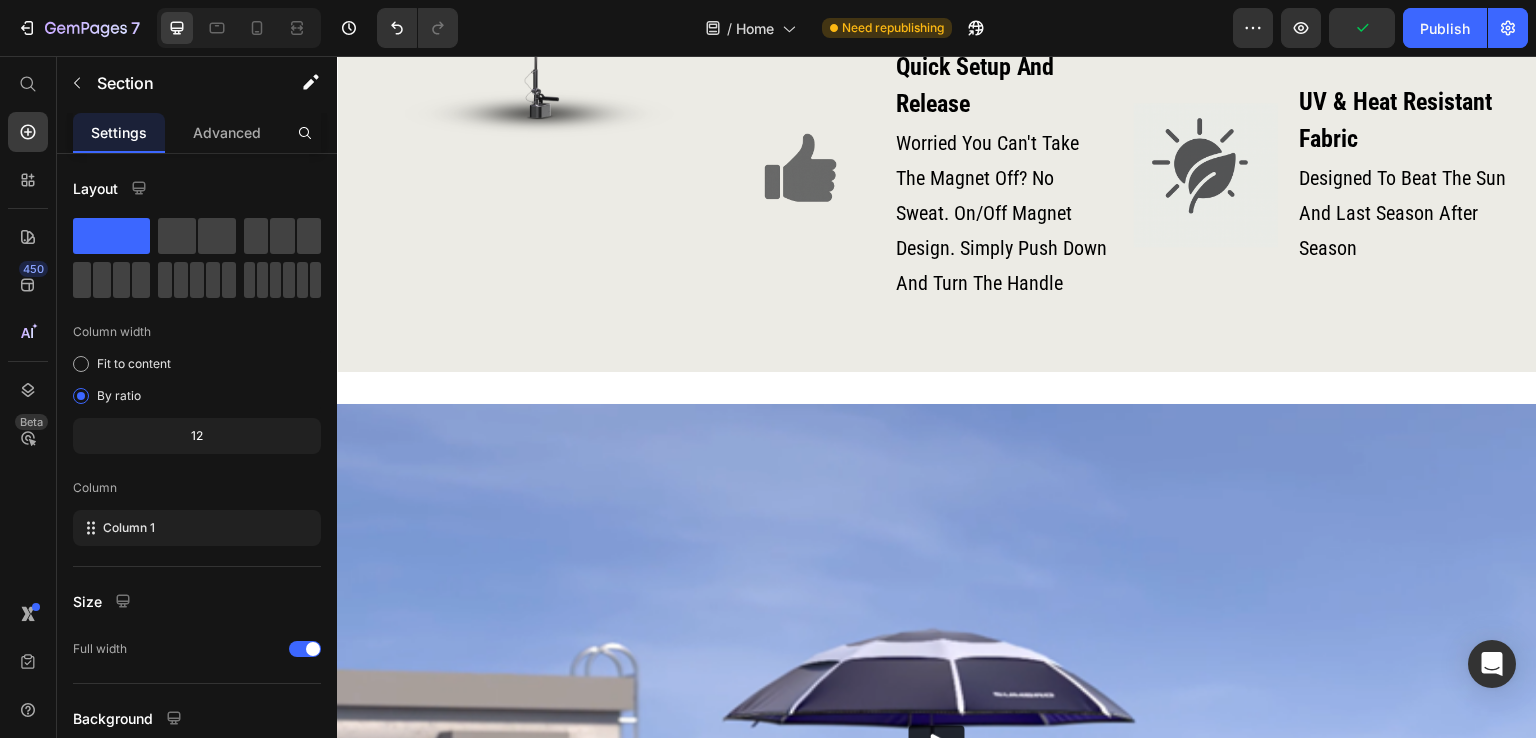 scroll, scrollTop: 0, scrollLeft: 0, axis: both 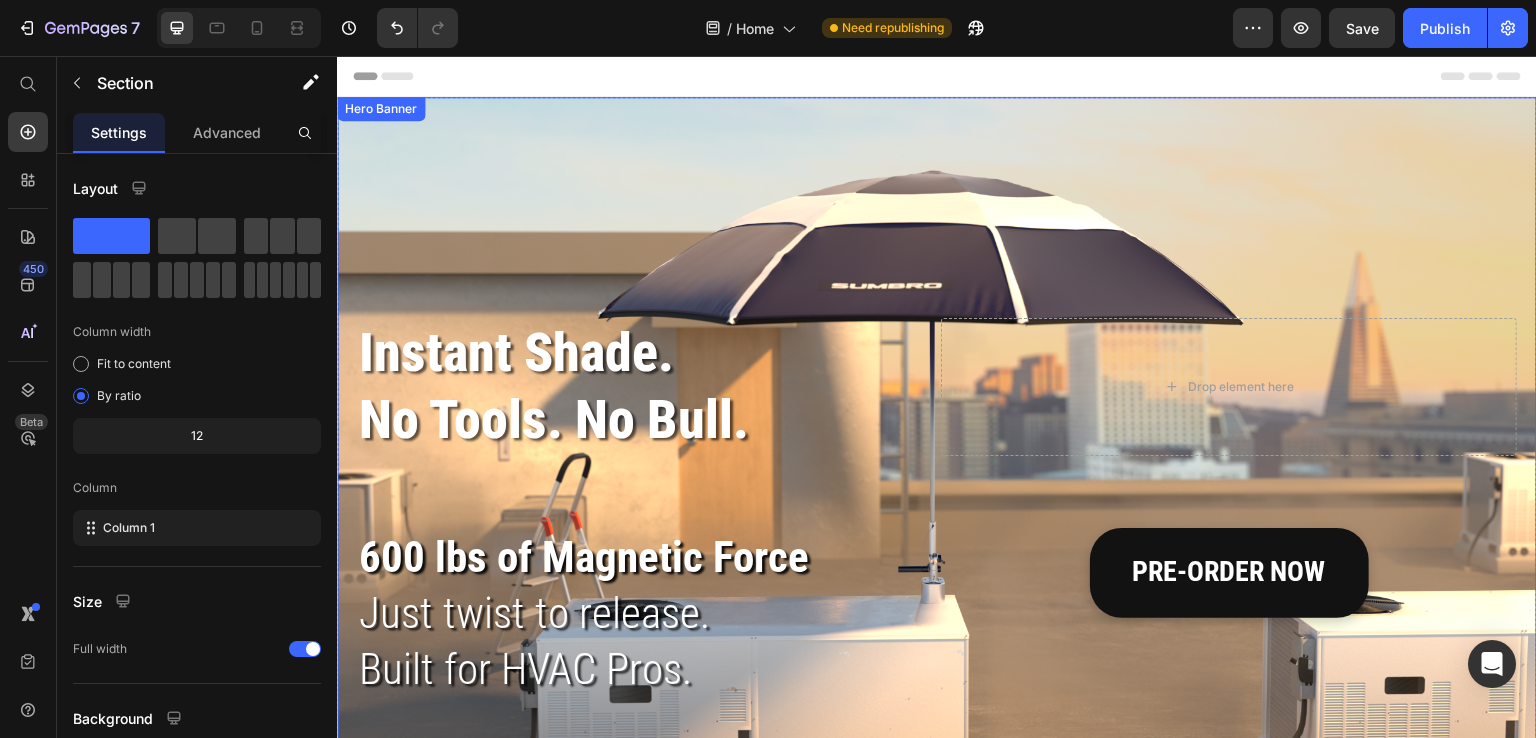 click at bounding box center [937, 434] 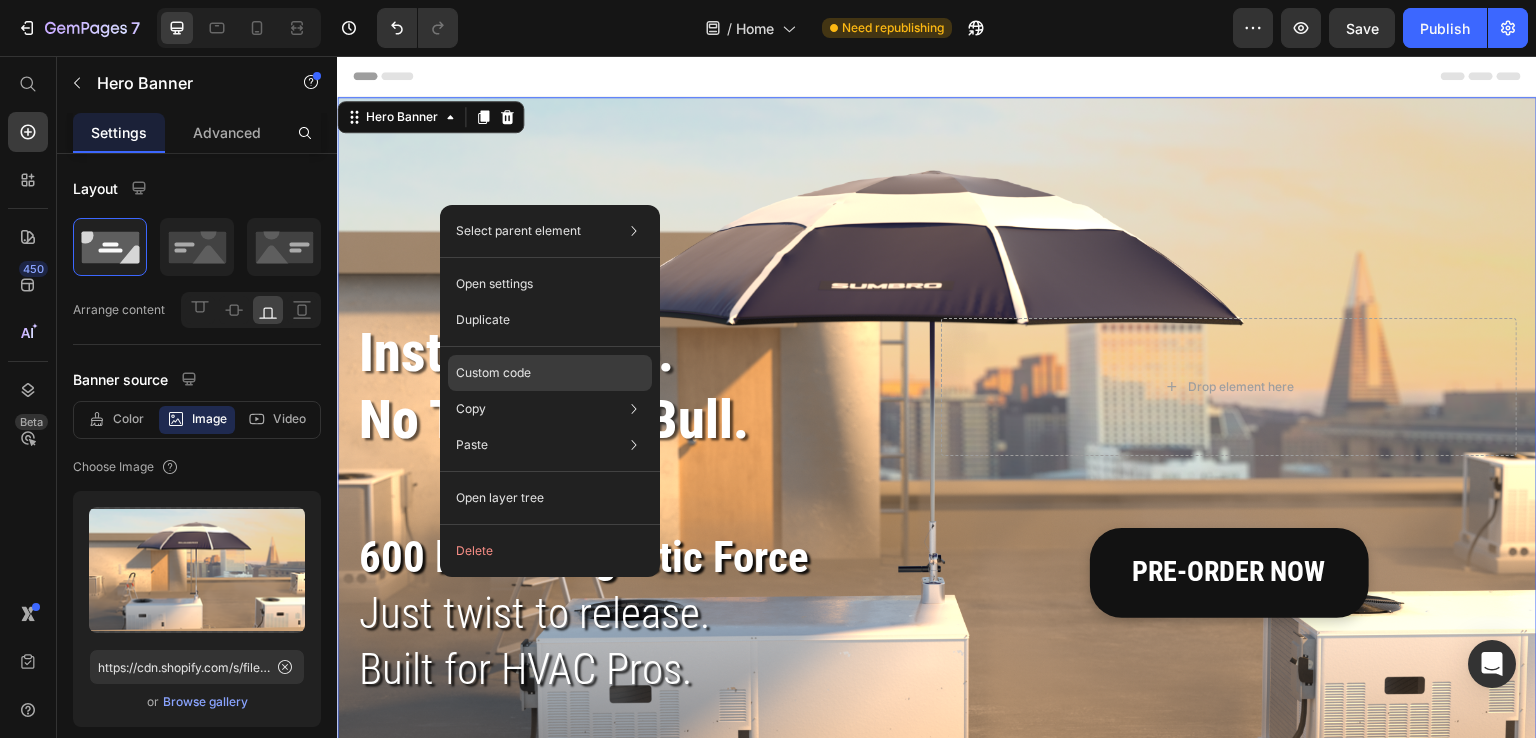 click on "Custom code" 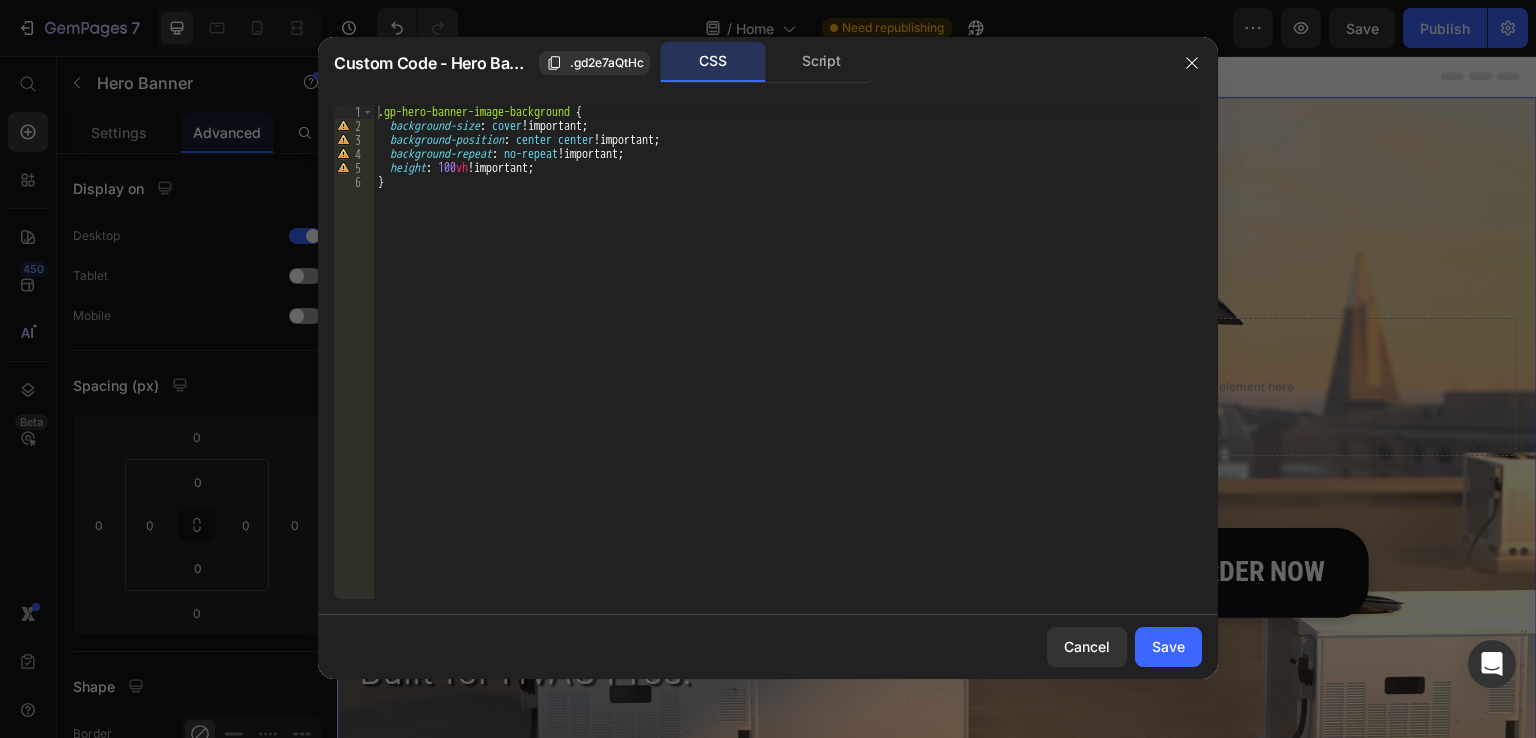 type on "height: 100vh !important;" 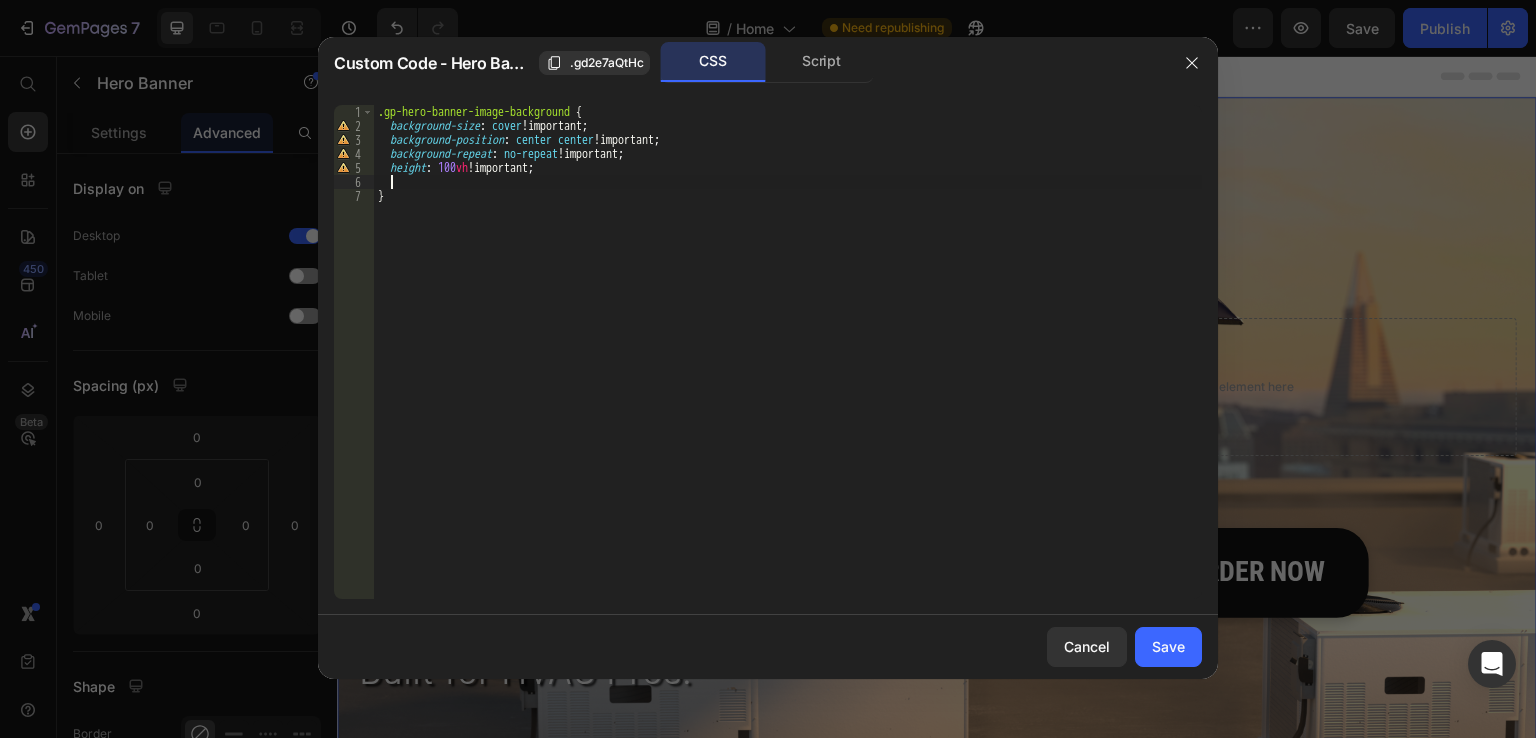 paste on ""image_ratio": "adapt"," 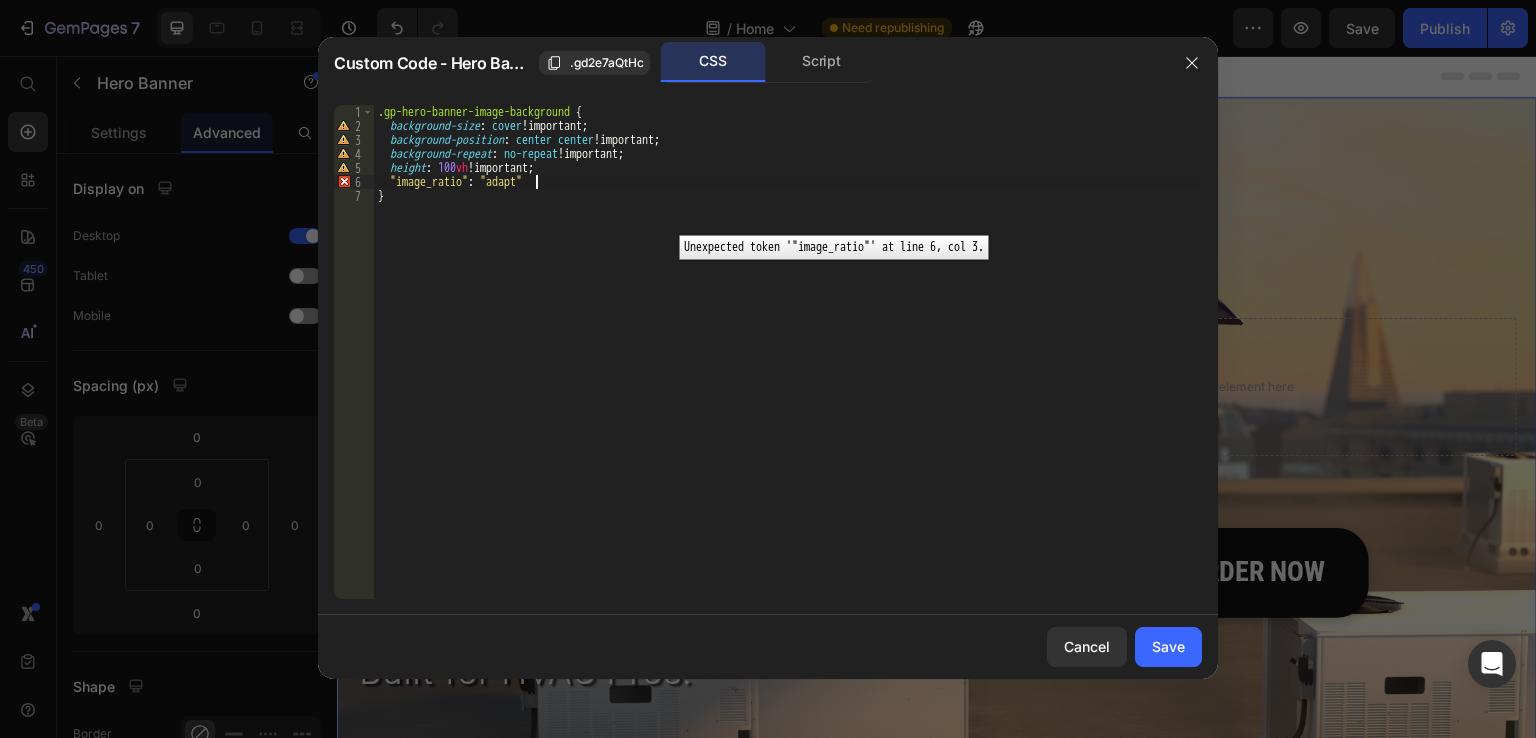 scroll, scrollTop: 0, scrollLeft: 12, axis: horizontal 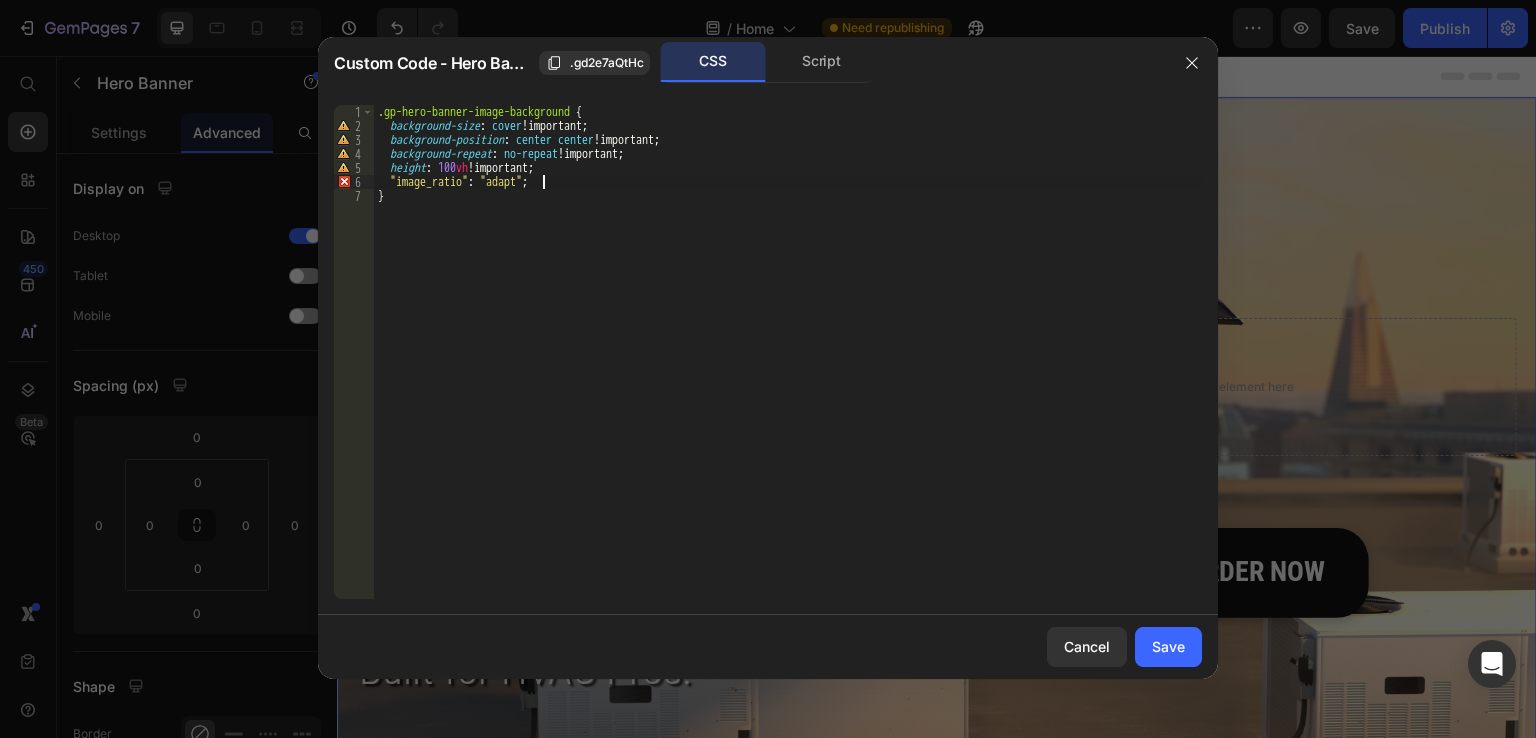 click on ".gp-hero-banner-image-background   {    background-size :   cover  !important ;    background-position :   center   center  !important ;    background-repeat :   no-repeat  !important ;    height :   100 vh  !important ;    " image_ratio " :   " adapt " ; }" at bounding box center [788, 366] 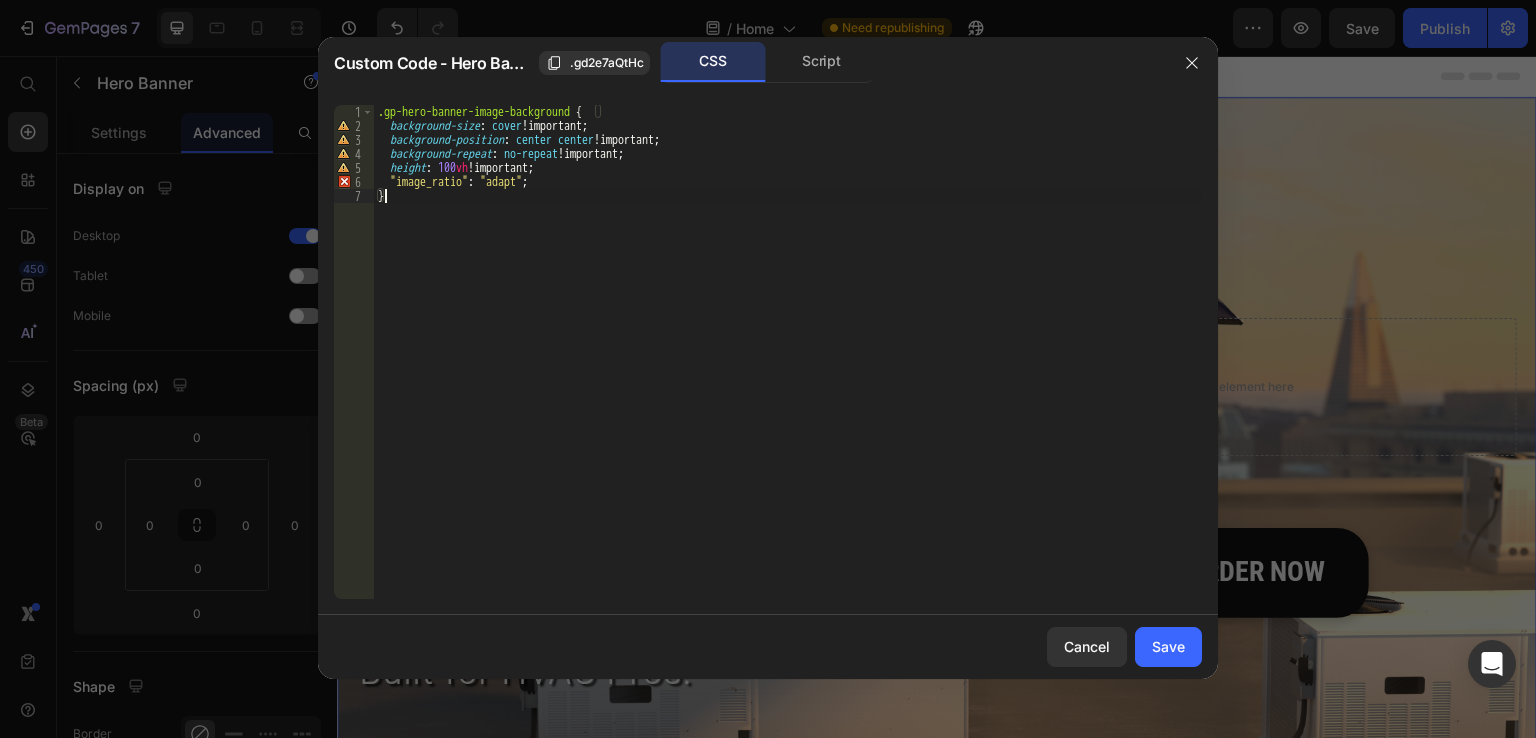 click on ".gp-hero-banner-image-background   {    background-size :   cover  !important ;    background-position :   center   center  !important ;    background-repeat :   no-repeat  !important ;    height :   100 vh  !important ;    " image_ratio " :   " adapt " ; }" at bounding box center (788, 366) 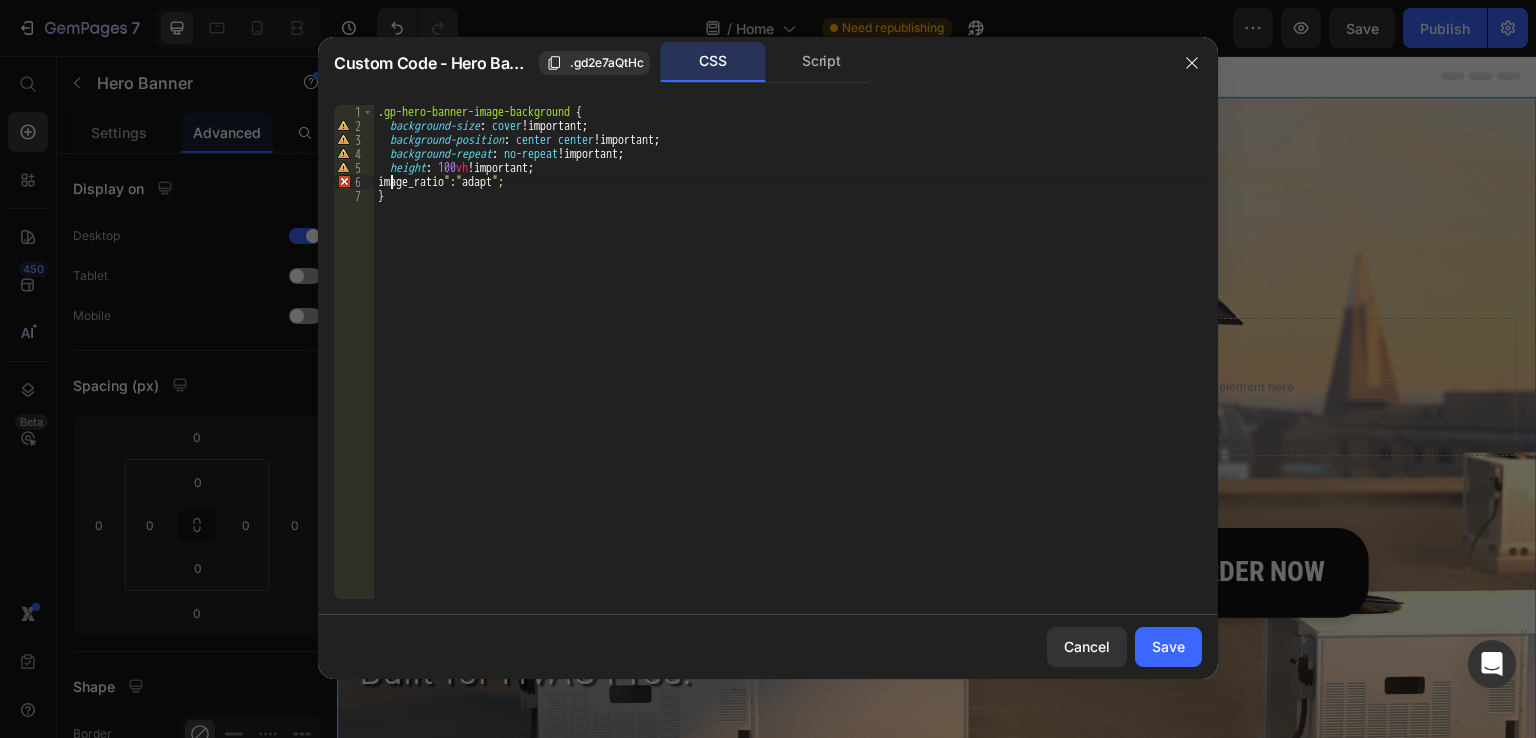 click on ".gp-hero-banner-image-background   {    background-size :   cover  !important ;    background-position :   center   center  !important ;    background-repeat :   no-repeat  !important ;    height :   100 vh  !important ;   image_ratio " :  " adapt " ; }" at bounding box center [788, 366] 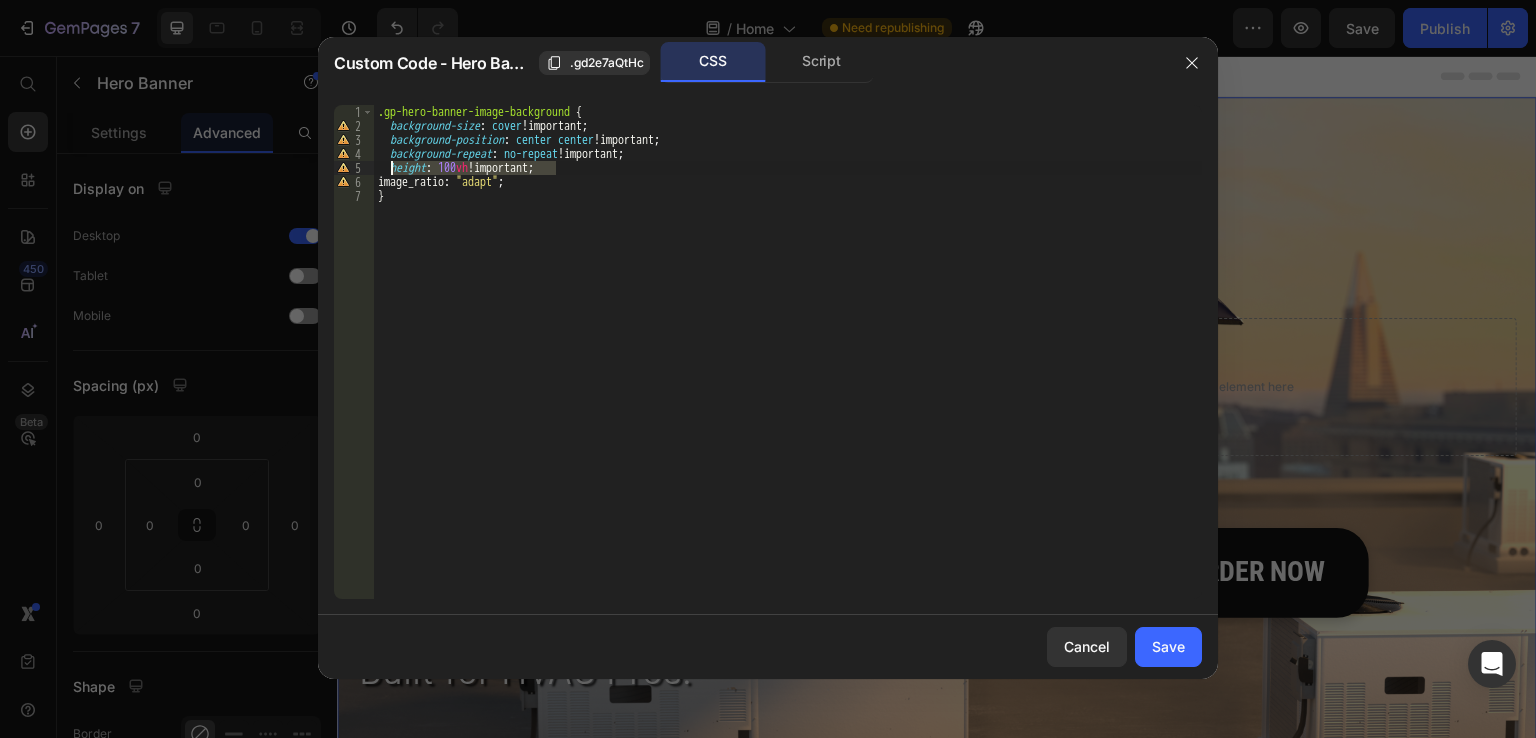 drag, startPoint x: 555, startPoint y: 163, endPoint x: 392, endPoint y: 166, distance: 163.0276 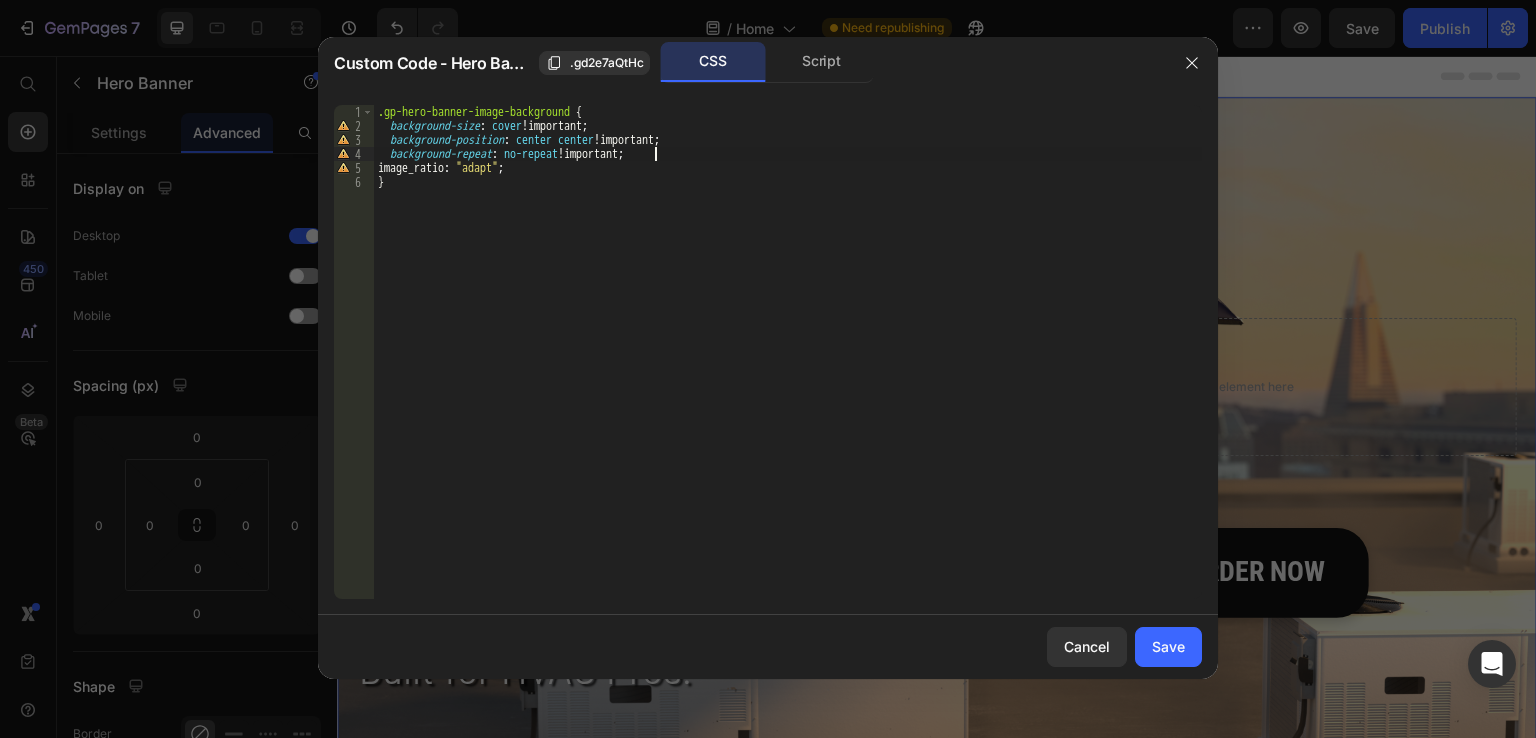 click on ".gp-hero-banner-image-background   {    background-size :   cover  !important ;    background-position :   center   center  !important ;    background-repeat :   no-repeat  !important ;   image_ratio :   " adapt " ; }" at bounding box center (788, 366) 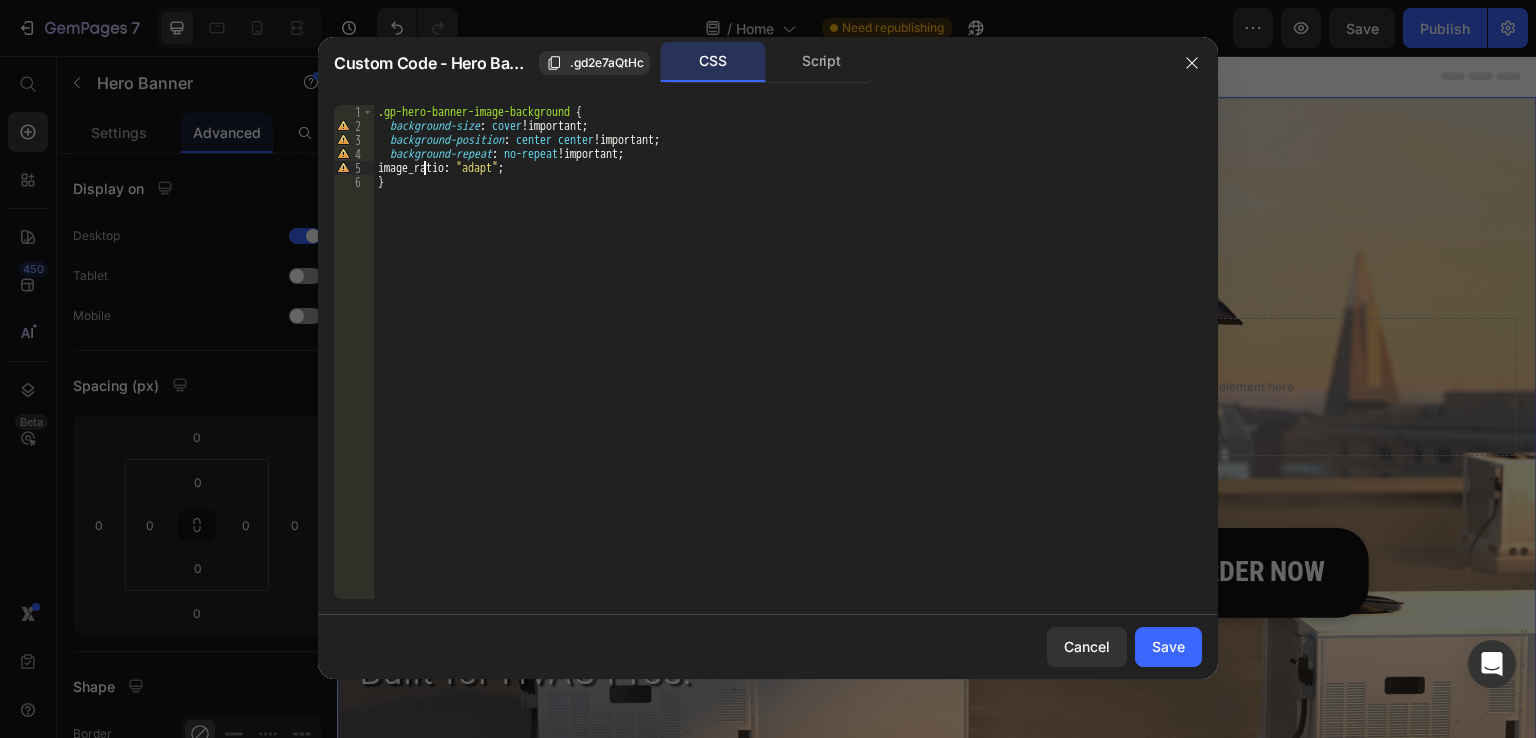 click on ".gp-hero-banner-image-background   {    background-size :   cover  !important ;    background-position :   center   center  !important ;    background-repeat :   no-repeat  !important ;   image_ratio :   " adapt " ; }" at bounding box center (788, 366) 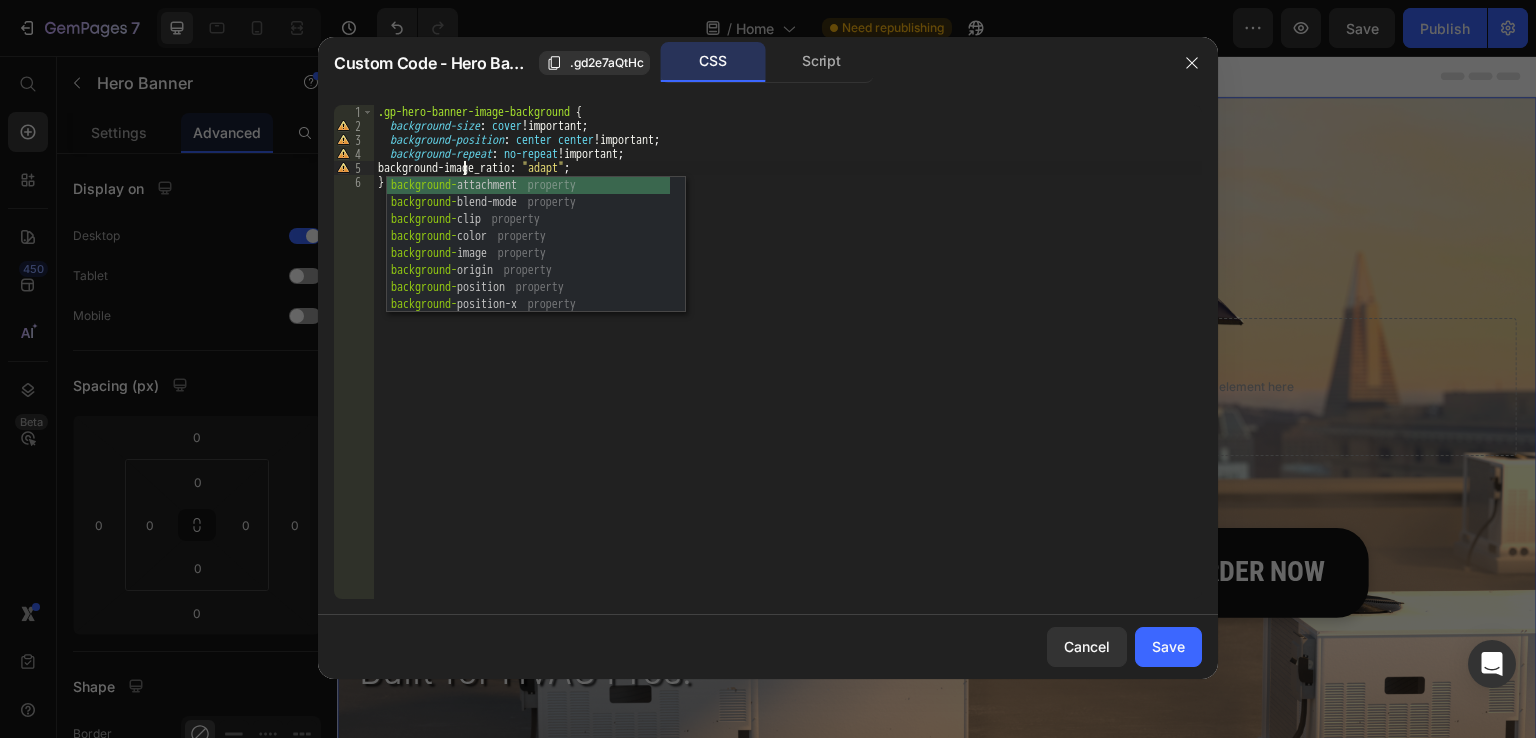 scroll, scrollTop: 0, scrollLeft: 7, axis: horizontal 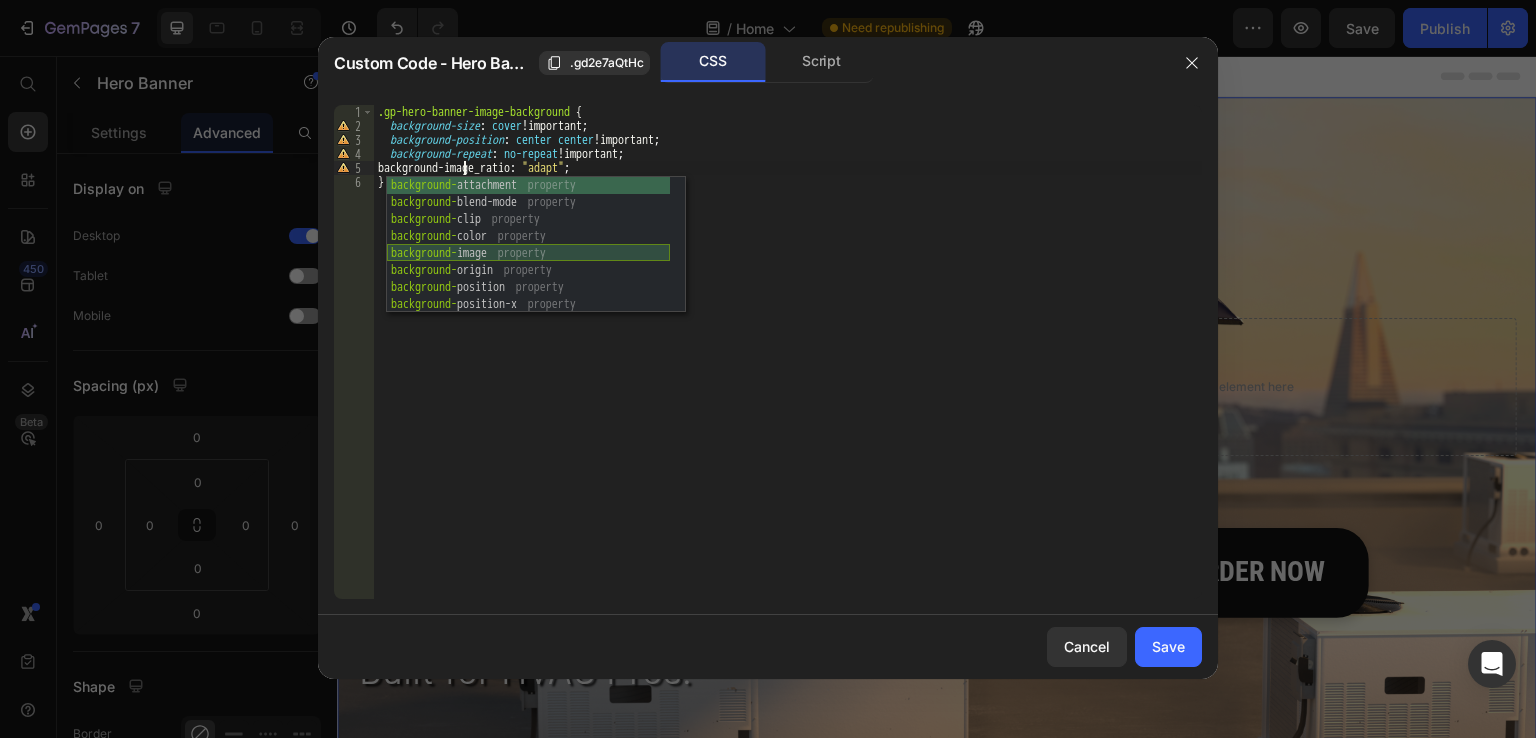 click on "background- attachment property background- blend-mode property background- clip property background- color property background- image property background- origin property background- position property background- position-x property background- position-y property" at bounding box center (528, 262) 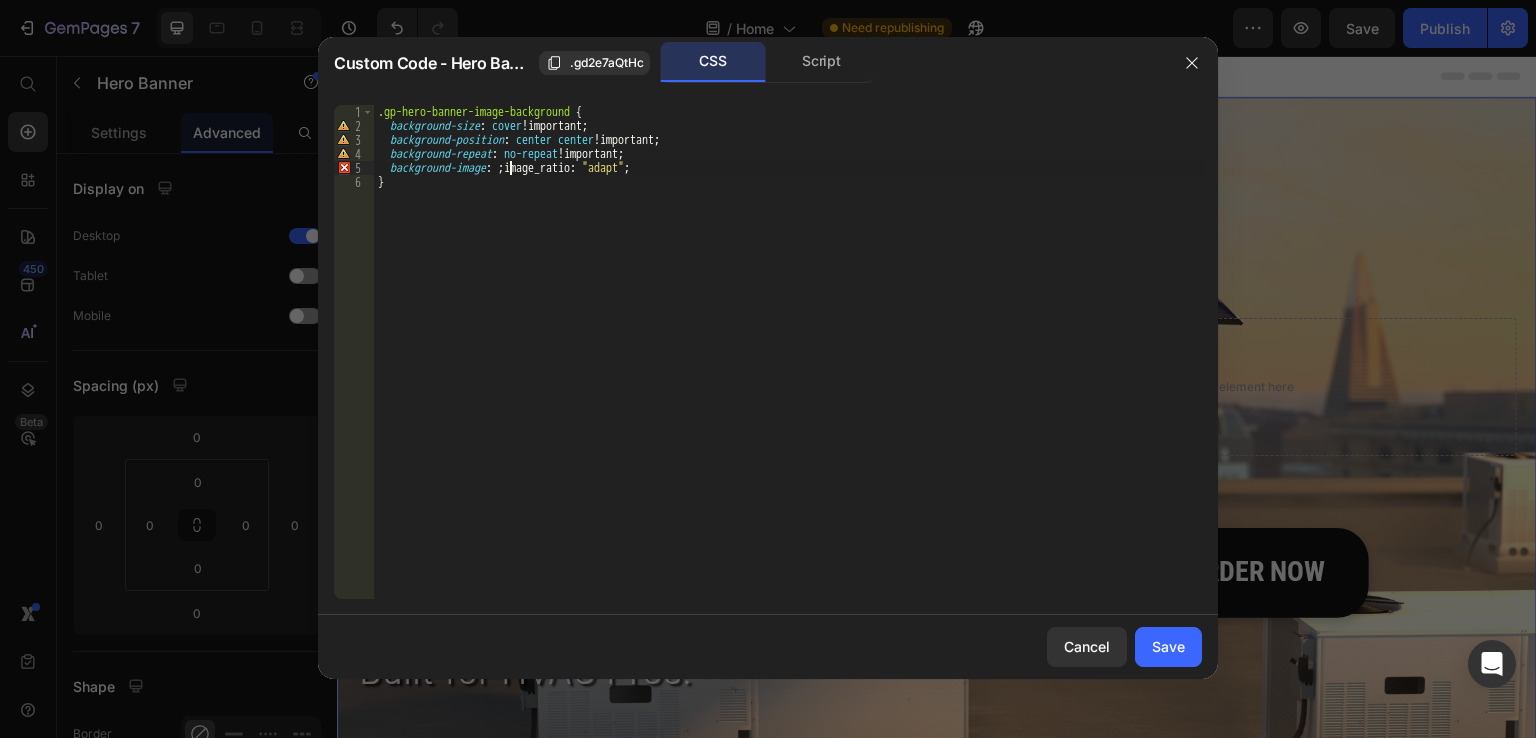 click on ".gp-hero-banner-image-background   {    background-size :   cover  !important ;    background-position :   center   center  !important ;    background-repeat :   no-repeat  !important ;    background-image :   ; image_ratio :   " adapt " ; }" at bounding box center (788, 366) 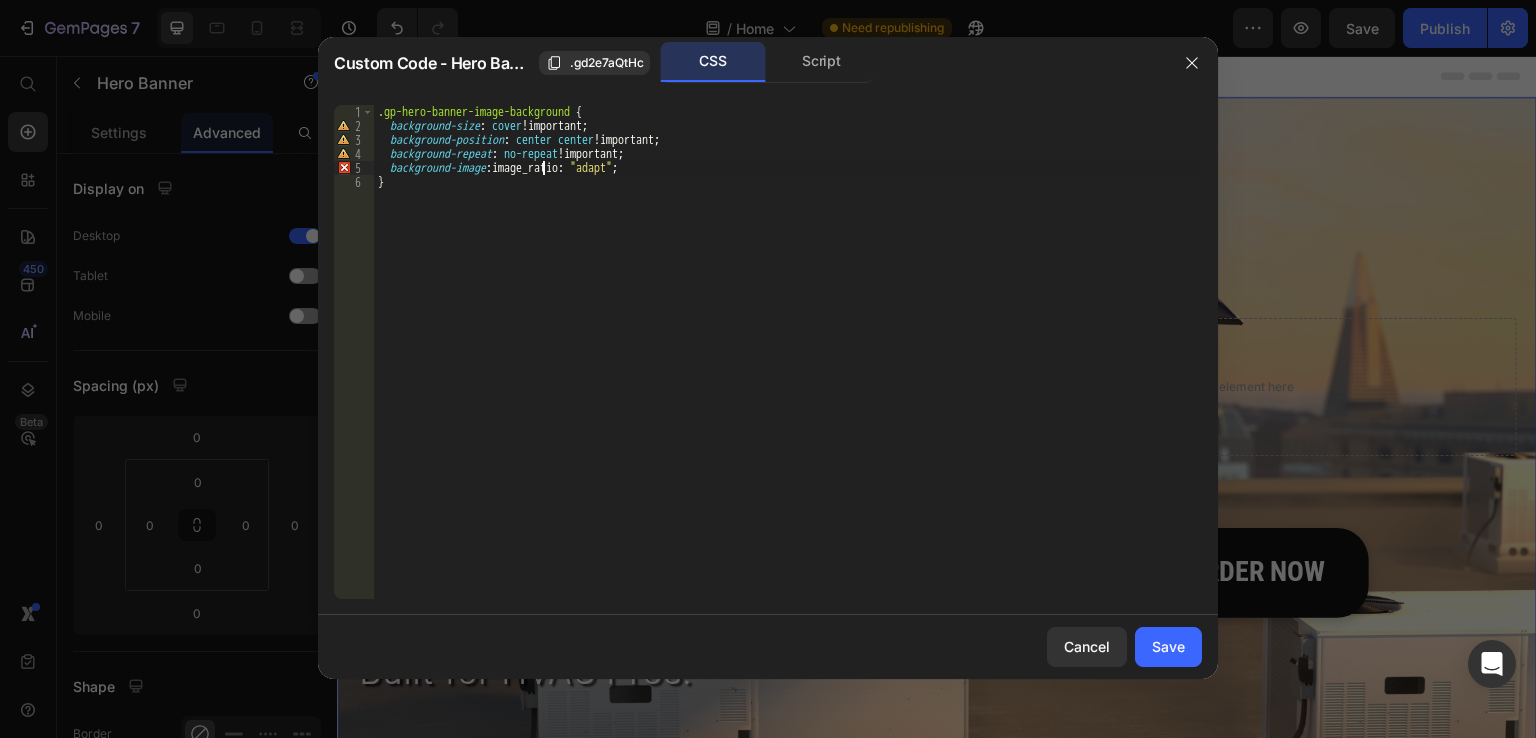 click on ".gp-hero-banner-image-background   {    background-size :   cover  !important ;    background-position :   center   center  !important ;    background-repeat :   no-repeat  !important ;    background-image :  image_ratio :   " adapt " ; }" at bounding box center (788, 366) 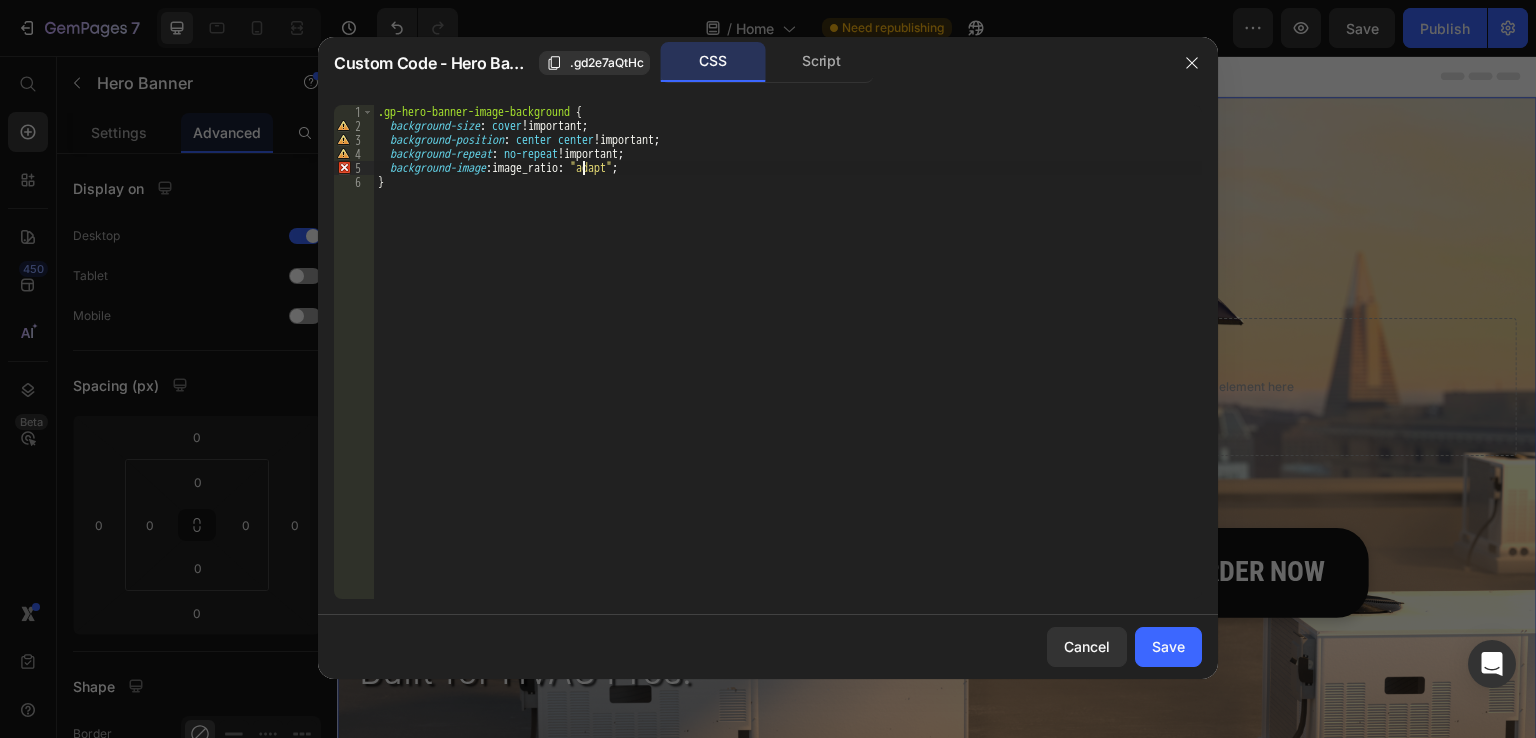 click on ".gp-hero-banner-image-background   {    background-size :   cover  !important ;    background-position :   center   center  !important ;    background-repeat :   no-repeat  !important ;    background-image :  image_ratio :   " adapt " ; }" at bounding box center (788, 366) 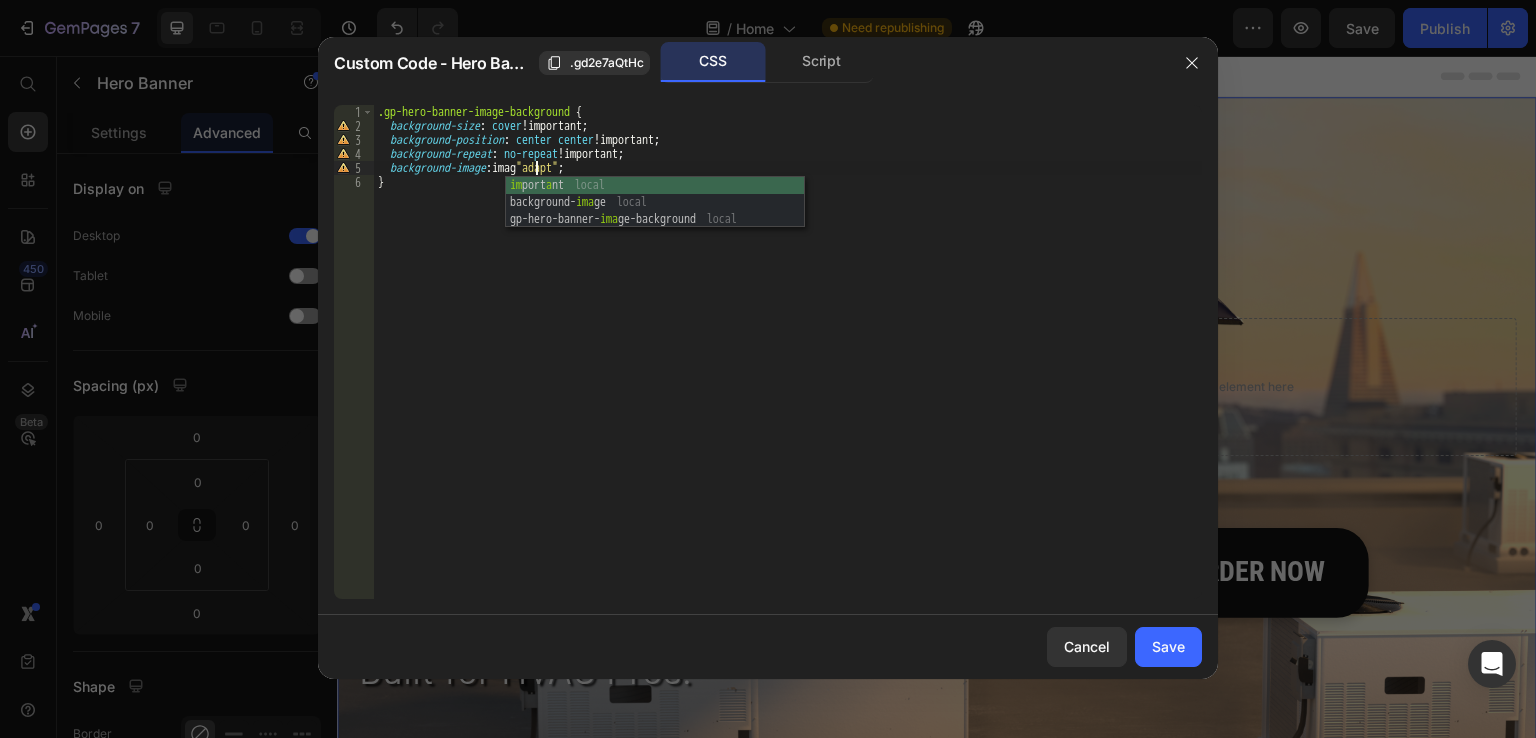 scroll, scrollTop: 0, scrollLeft: 14, axis: horizontal 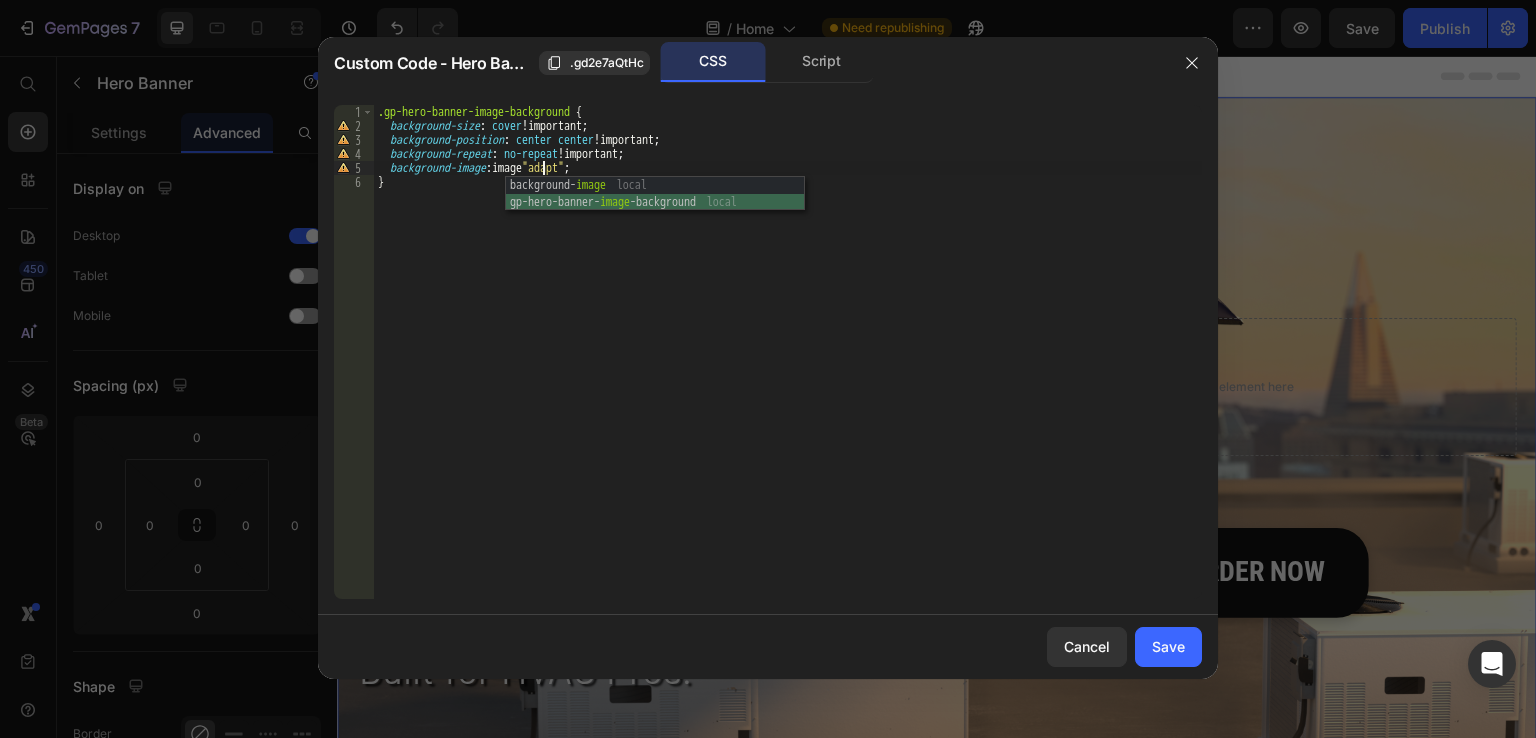 click on "background- image local gp-hero-banner- image -background local" at bounding box center (655, 211) 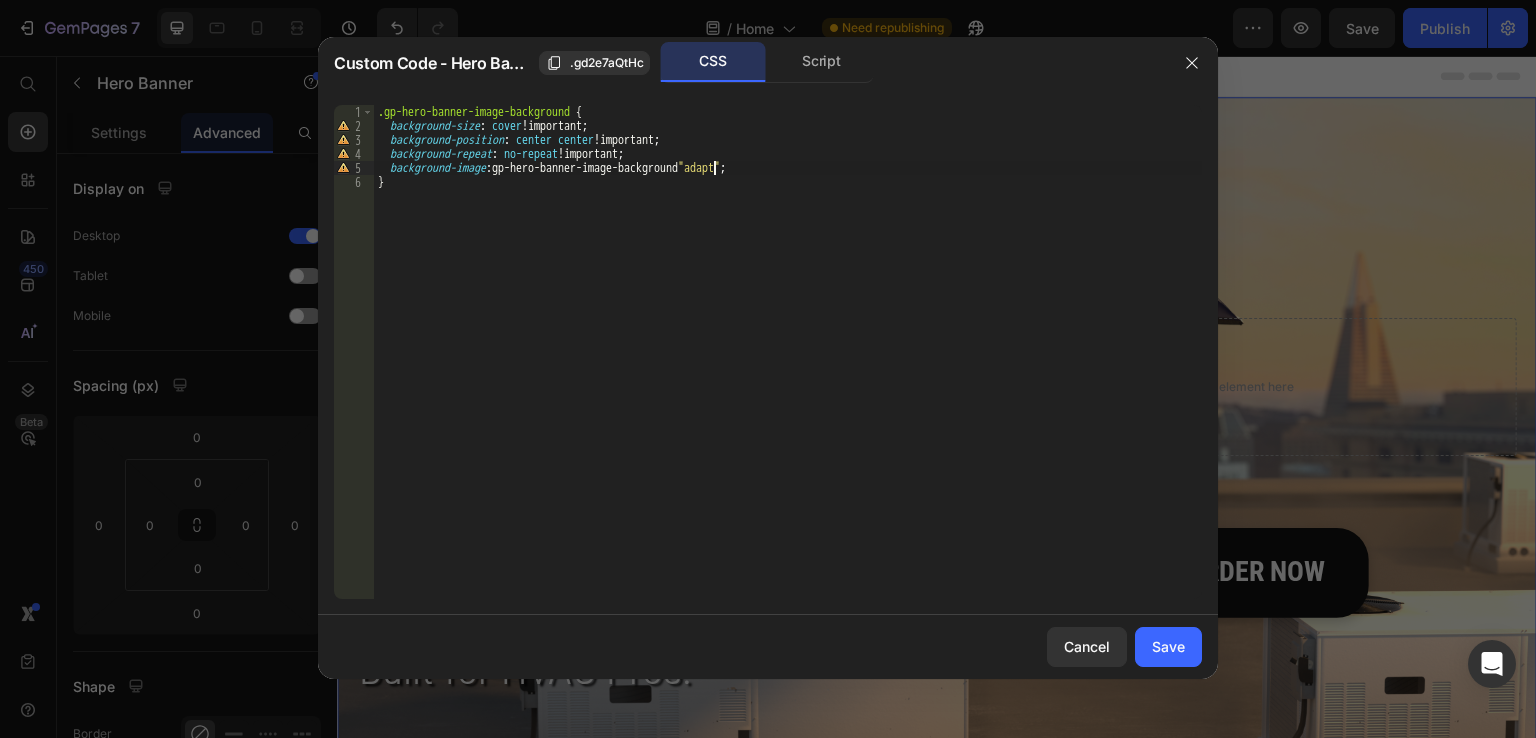type on "background-image: gp-hero-banner-image-background "adapt";" 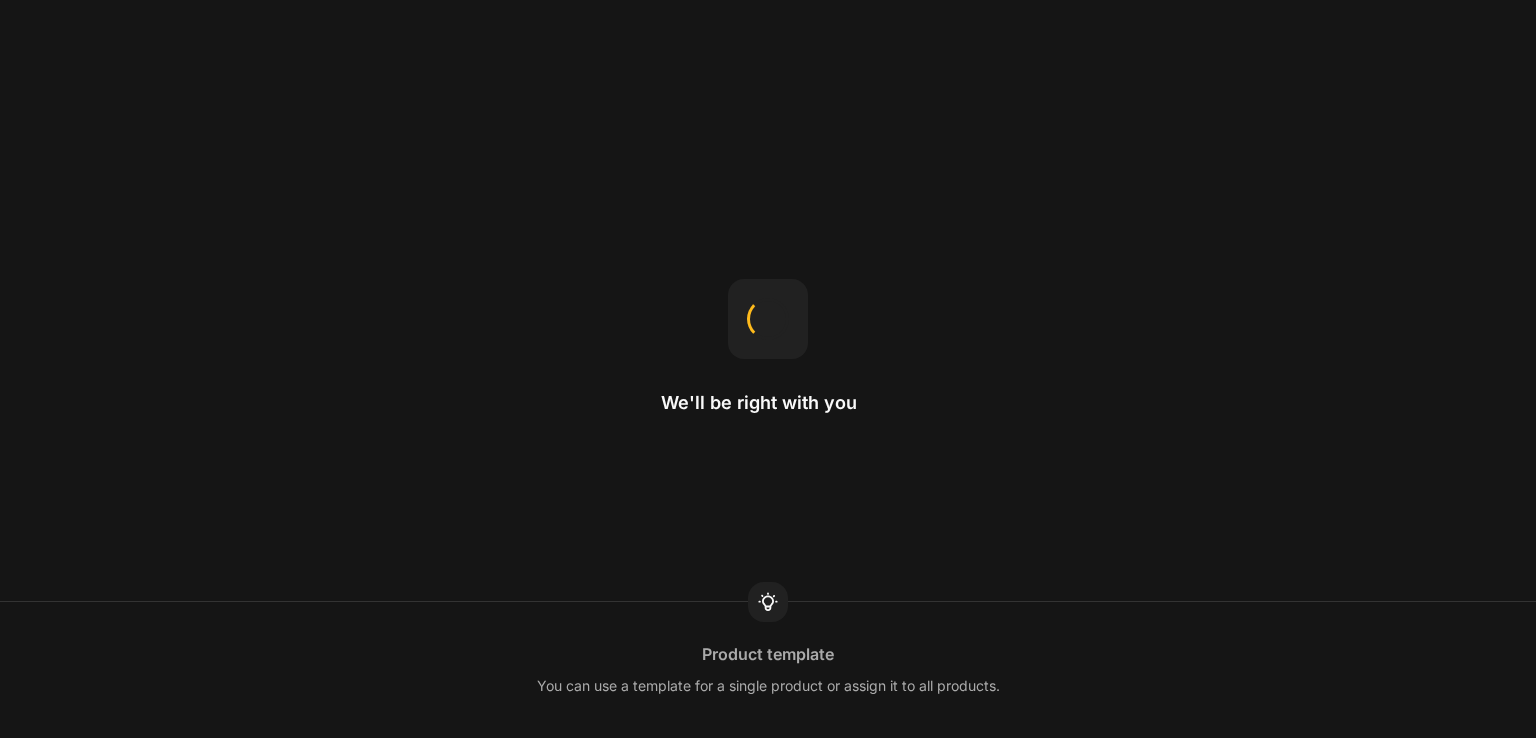 scroll, scrollTop: 0, scrollLeft: 0, axis: both 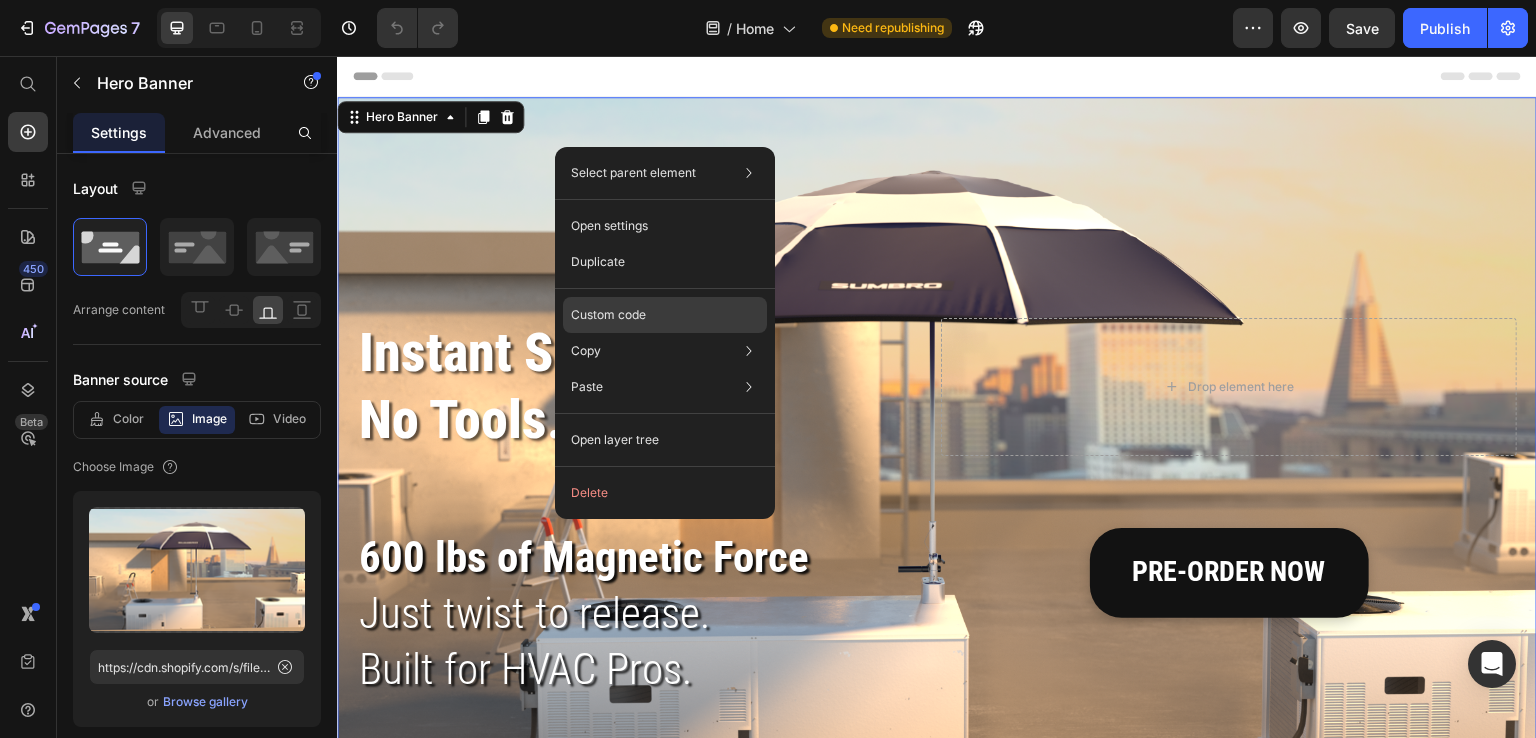 click on "Custom code" at bounding box center [608, 315] 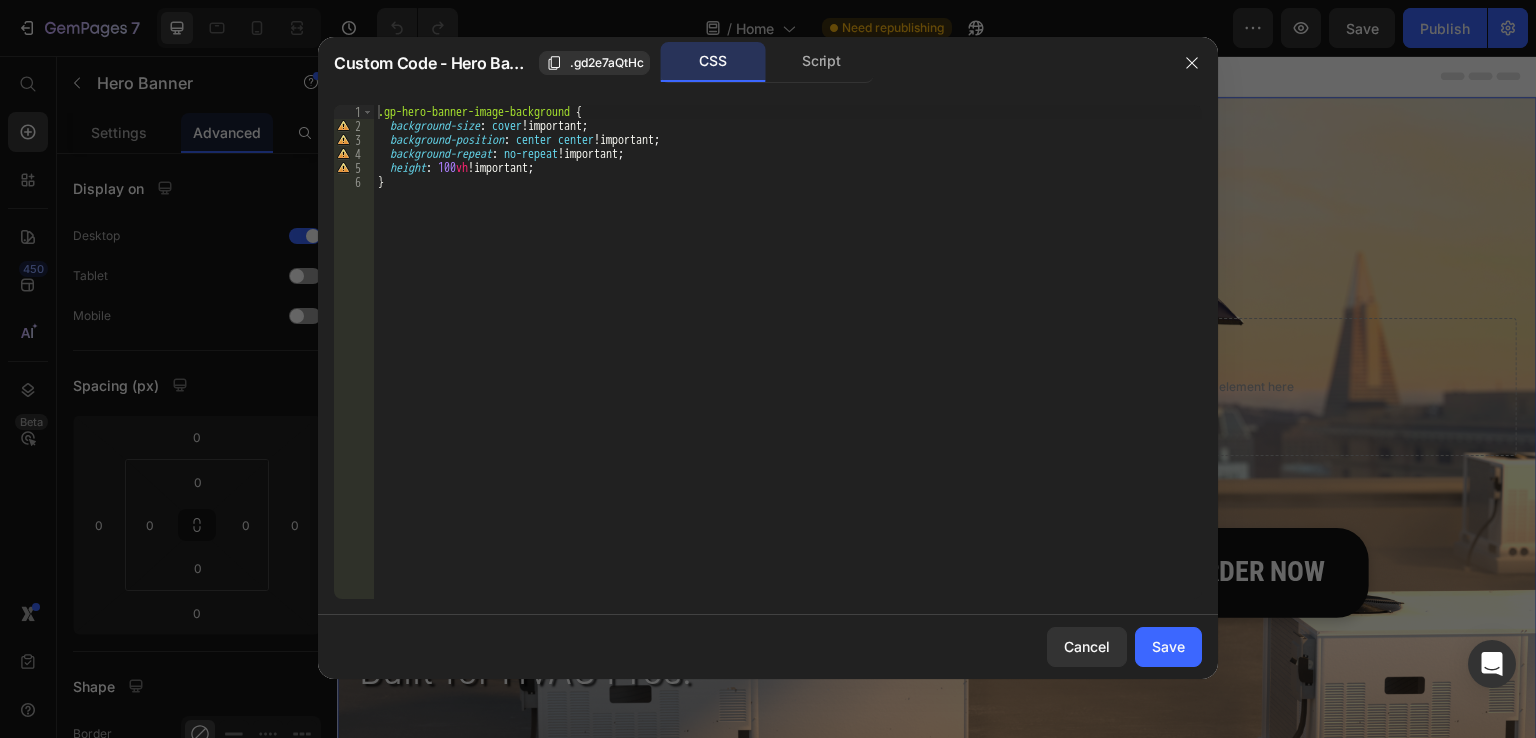 click on ".gp-hero-banner-image-background   {    background-size :   cover  !important ;    background-position :   center   center  !important ;    background-repeat :   no-repeat  !important ;    height :   100 vh  !important ; }" at bounding box center (788, 366) 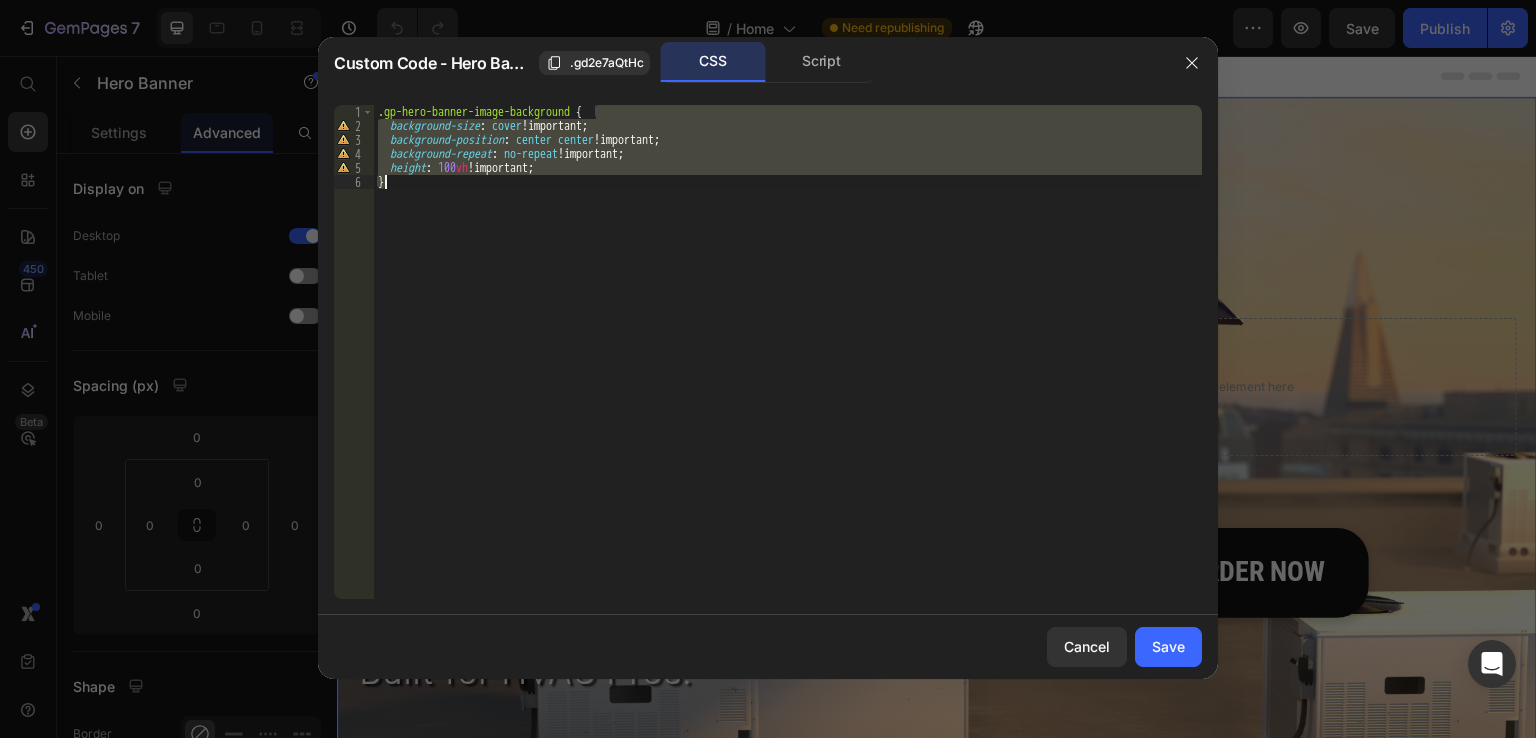 click on ".gp-hero-banner-image-background   {    background-size :   cover  !important ;    background-position :   center   center  !important ;    background-repeat :   no-repeat  !important ;    height :   100 vh  !important ; }" at bounding box center (788, 366) 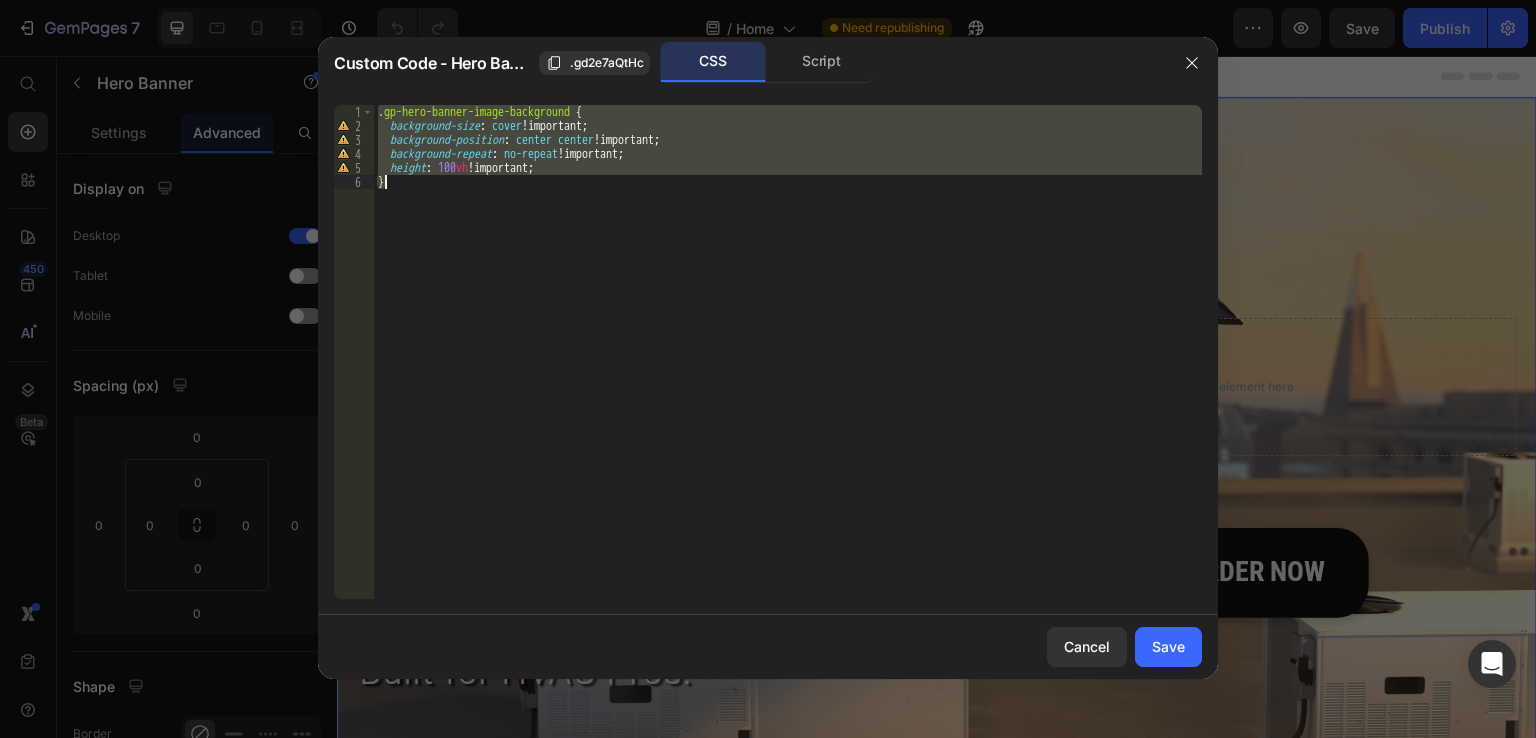 click on ".gp-hero-banner-image-background   {    background-size :   cover  !important ;    background-position :   center   center  !important ;    background-repeat :   no-repeat  !important ;    height :   100 vh  !important ; }" at bounding box center (788, 366) 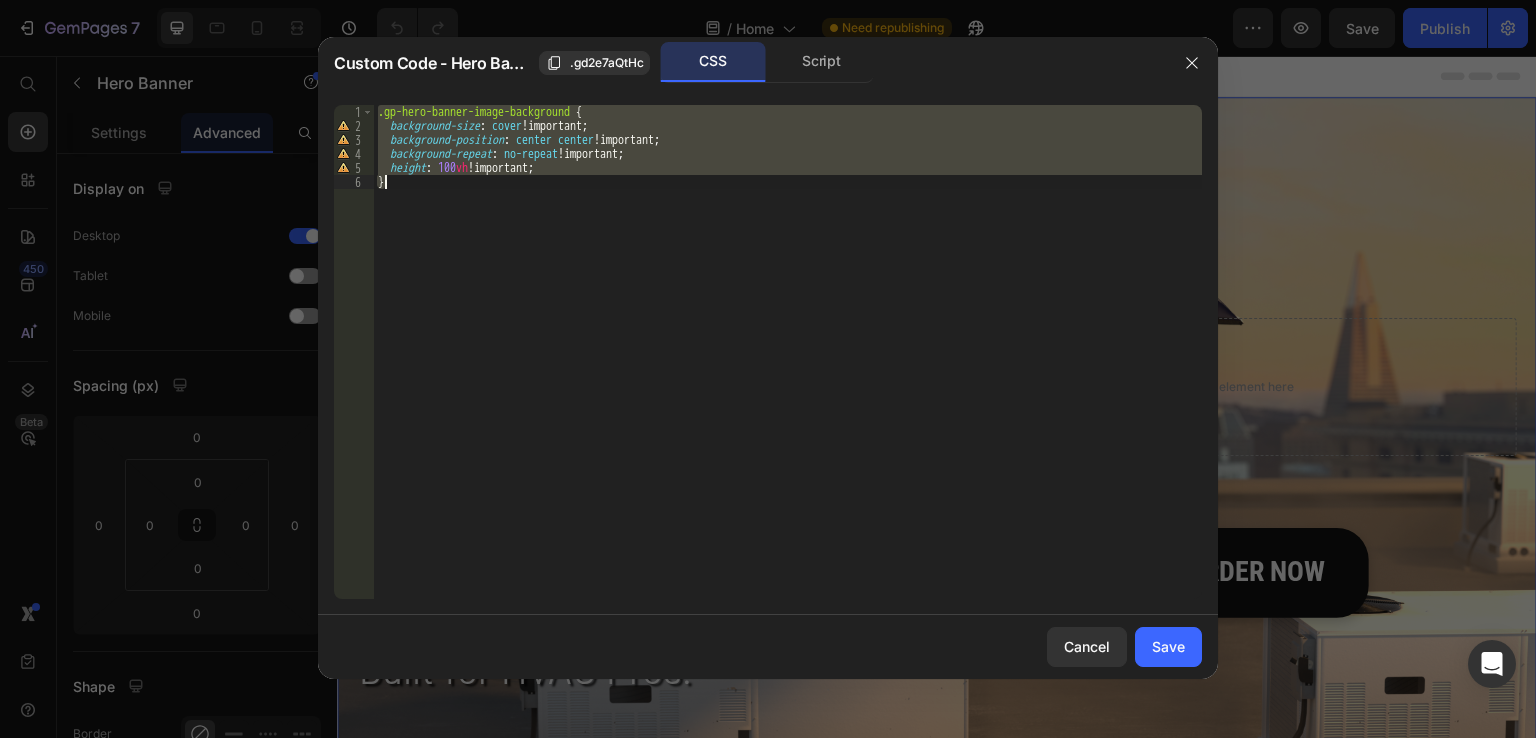 paste 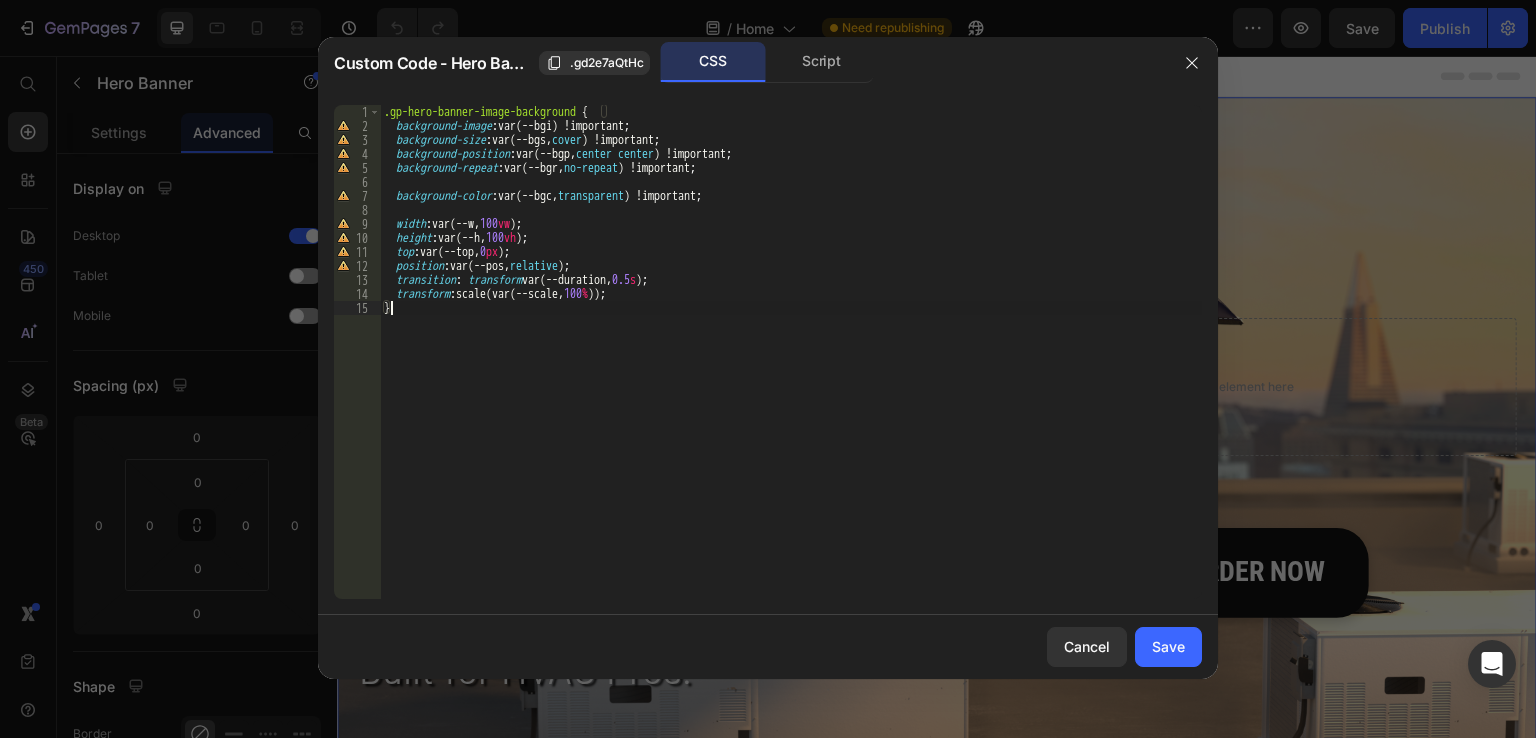 type on "height: 100vh !important;
}" 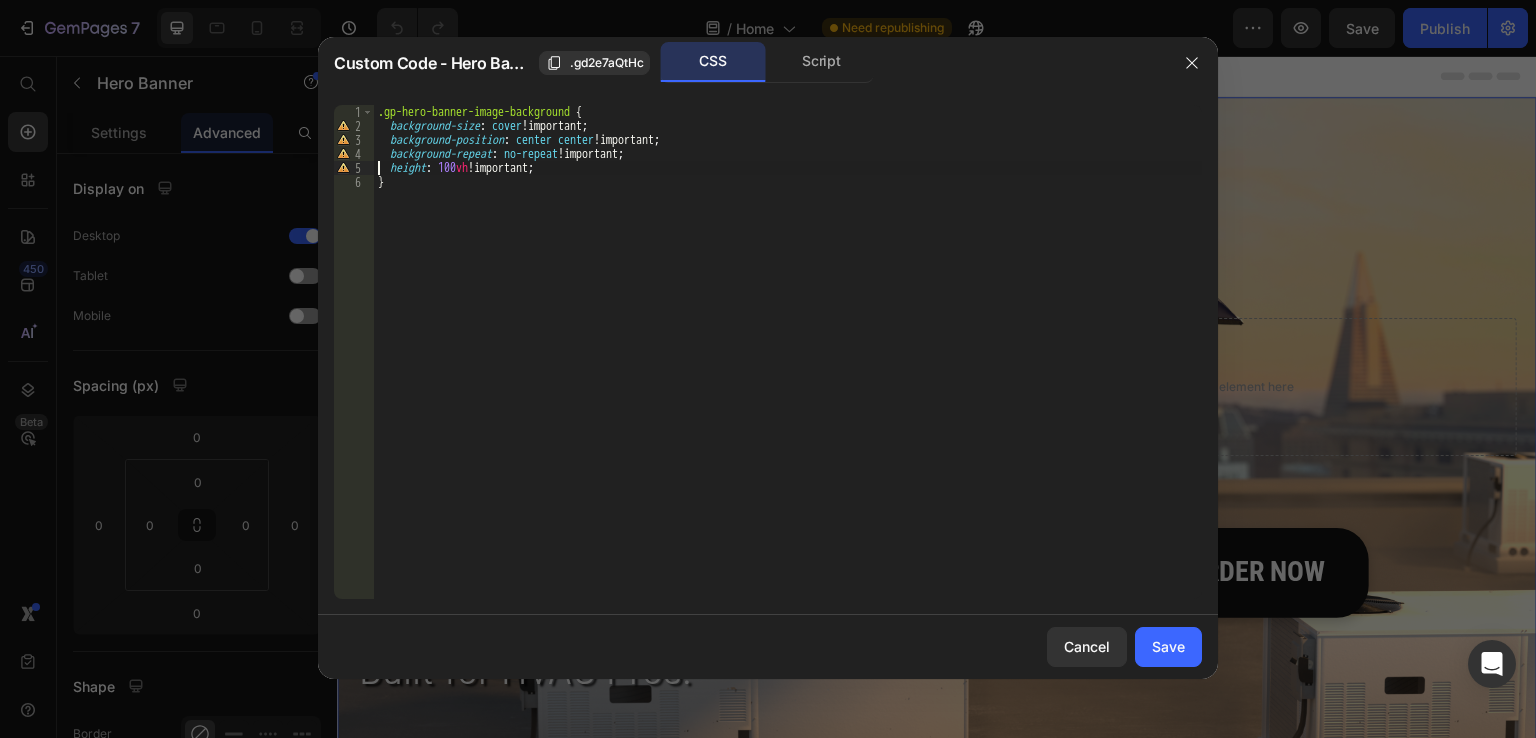 type on "}" 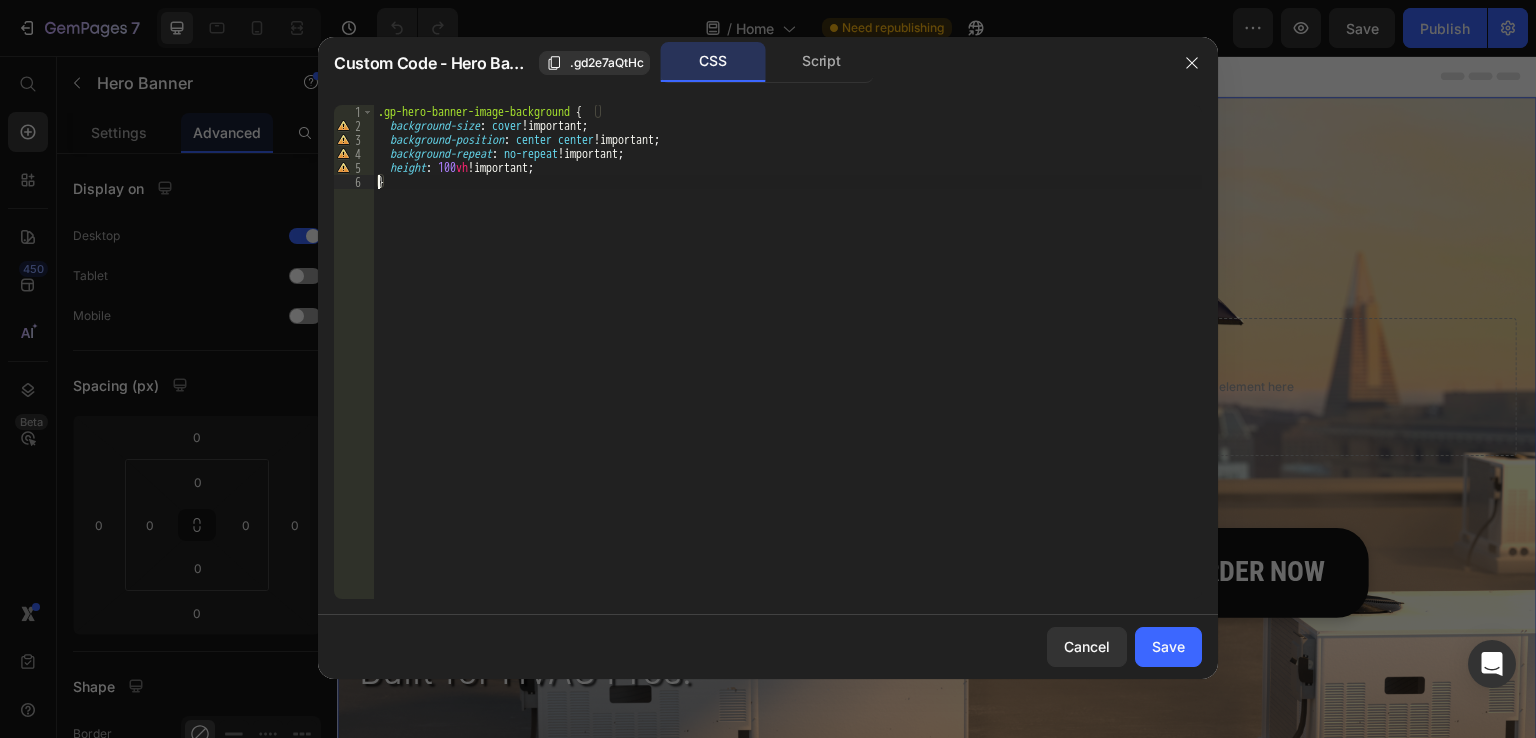 scroll, scrollTop: 0, scrollLeft: 0, axis: both 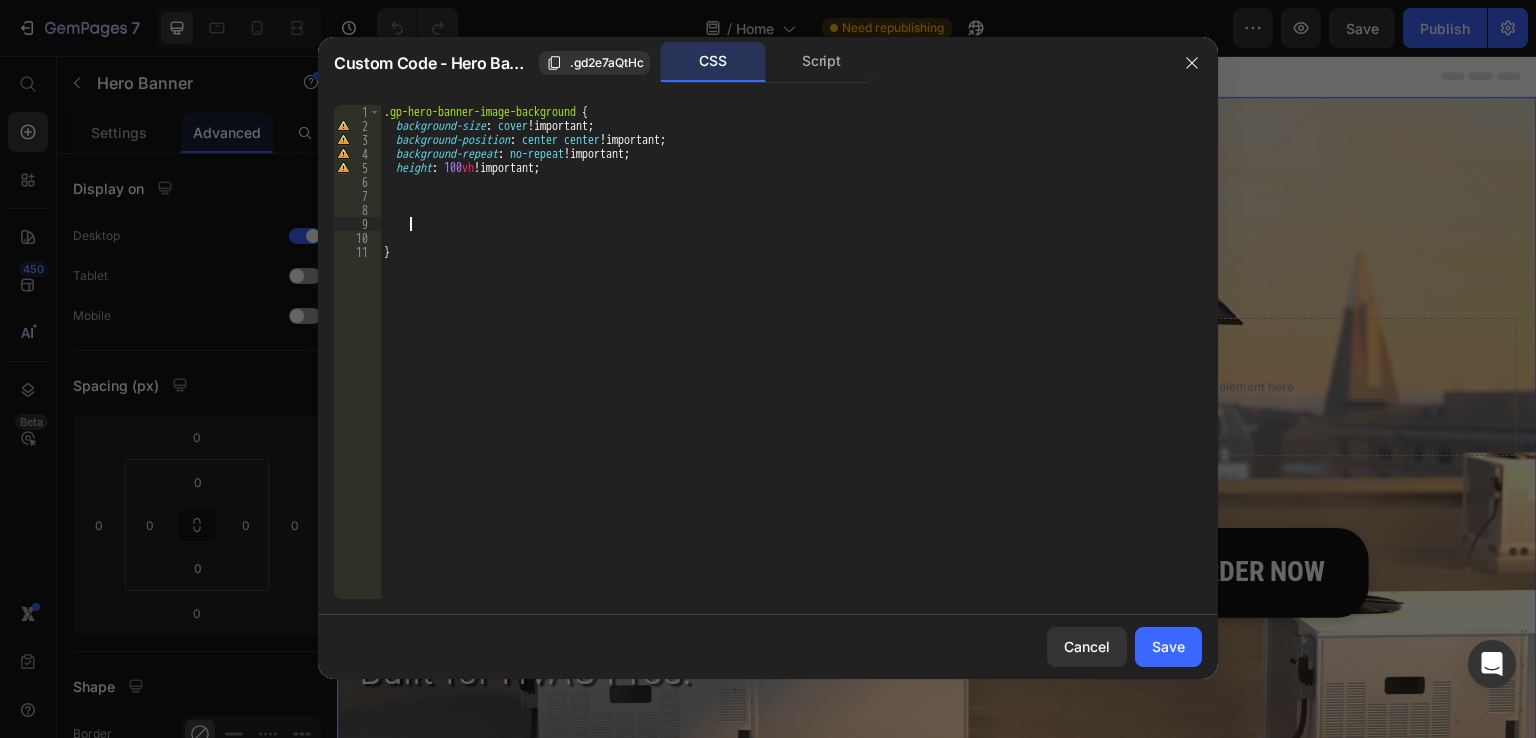 paste on "}" 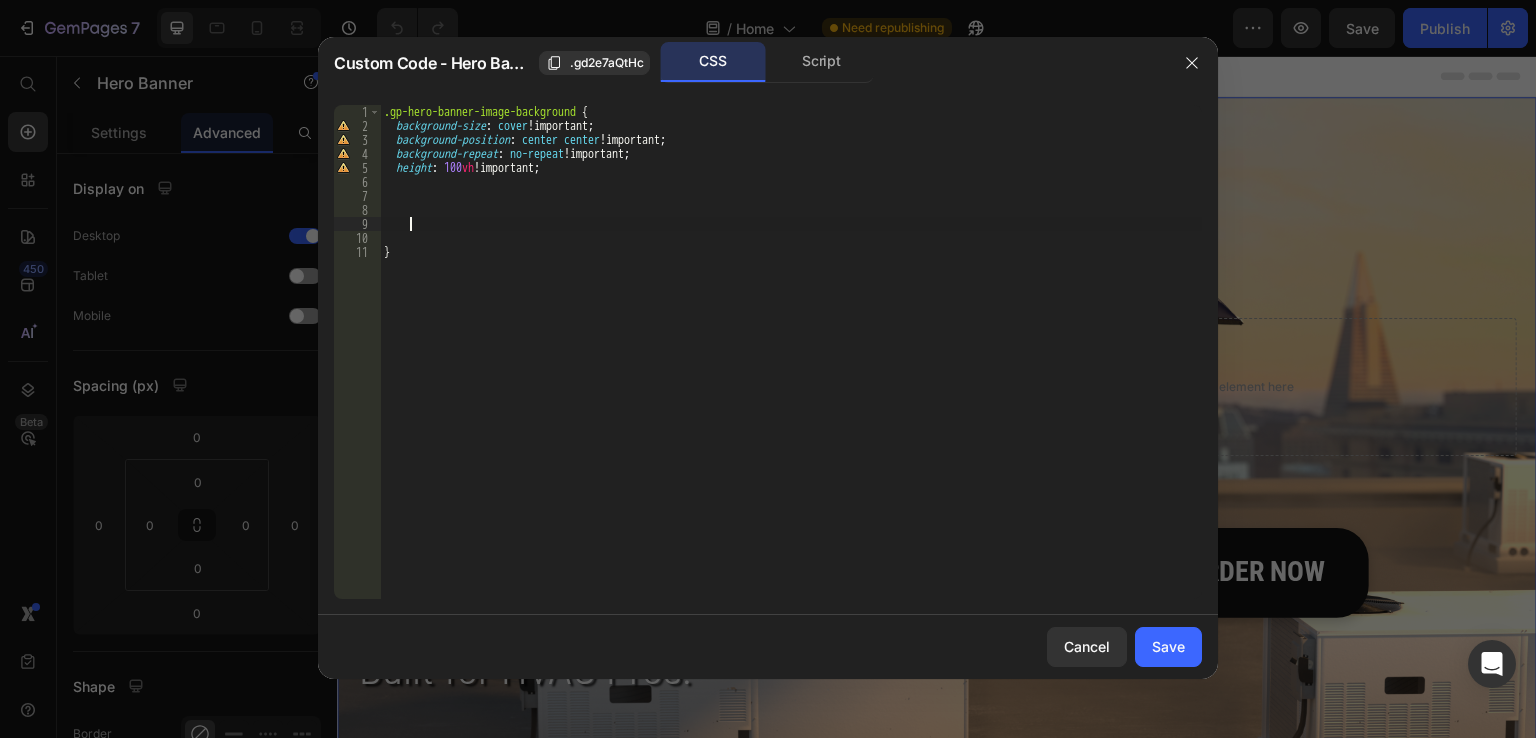 scroll, scrollTop: 0, scrollLeft: 0, axis: both 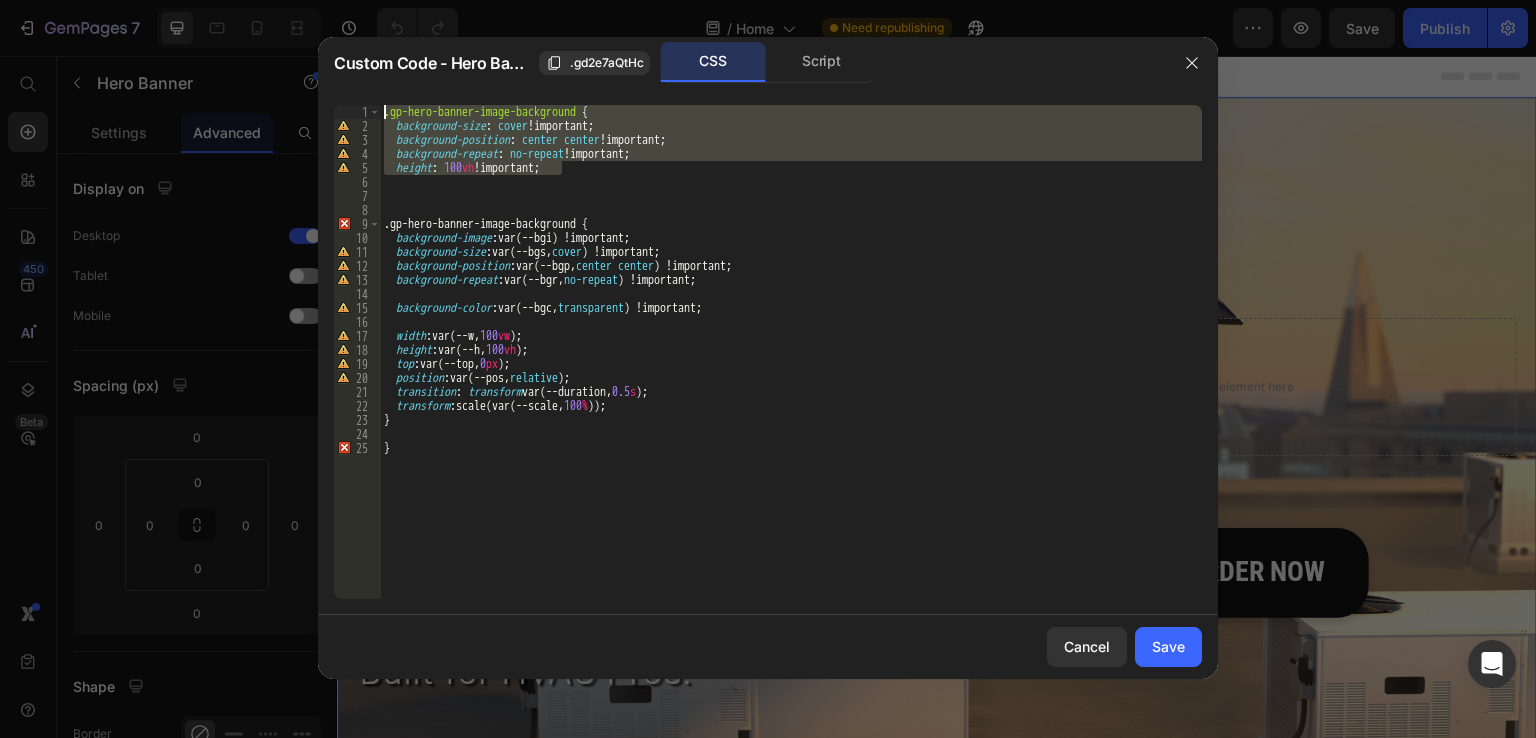 drag, startPoint x: 576, startPoint y: 174, endPoint x: 123, endPoint y: 21, distance: 478.14014 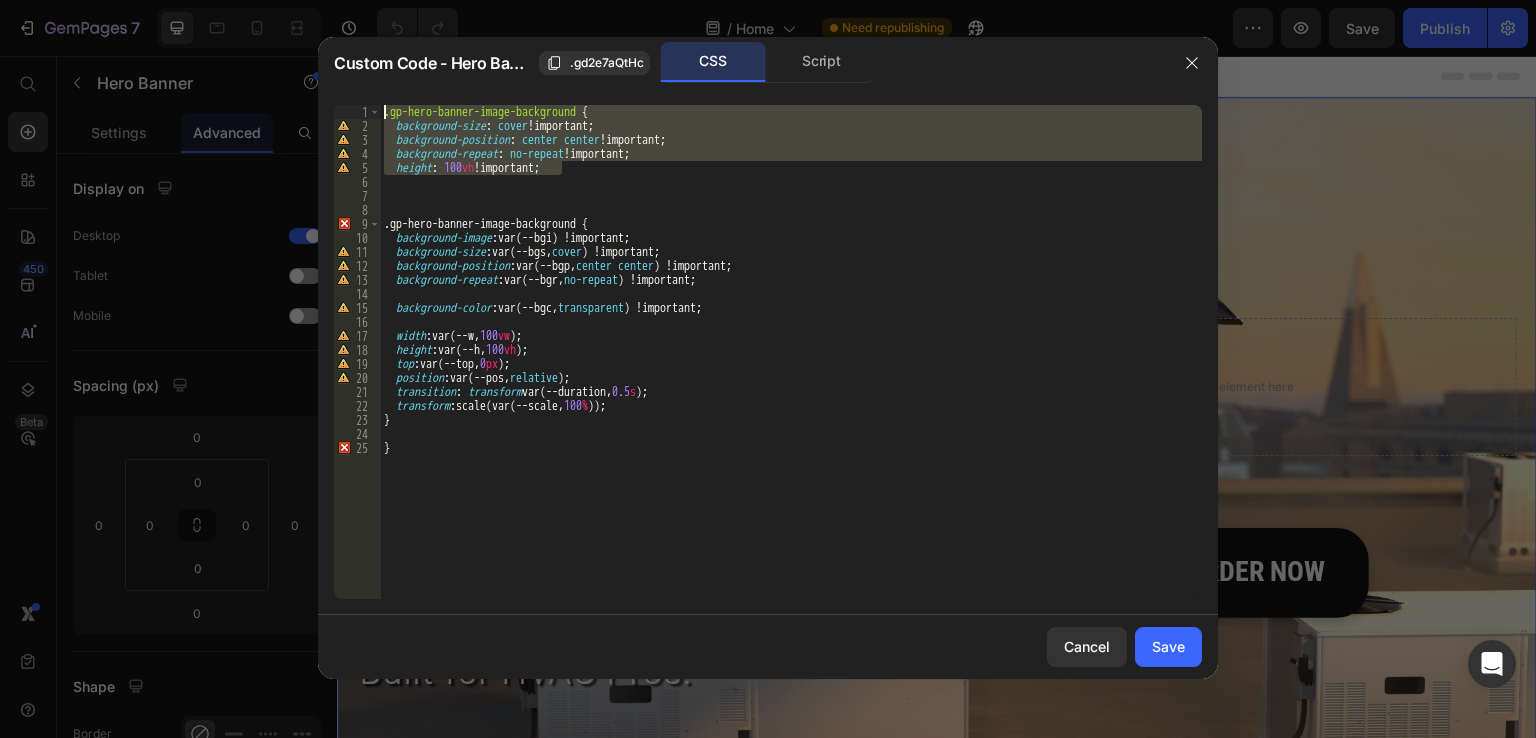click on "Custom Code - Hero Banner .gd2e7aQtHc CSS Script } 1 2 3 4 5 6 7 8 9 10 11 12 13 14 15 16 17 18 19 20 21 22 23 24 25 .gp-hero-banner-image-background   {    background-size :   cover  !important ;    background-position :   center   center  !important ;    background-repeat :   no-repeat  !important ;    height :   100 vh  !important ;               .gp-hero-banner-image-background {    background-image :  var(--bgi) !important ;    background-size :  var(--bgs,  cover ) !important ;    background-position :  var(--bgp,  center   center ) !important ;    background-repeat :  var(--bgr,  no-repeat ) !important ;    background-color :  var(--bgc,  transparent ) !important ;    width :  var(--w,  100 vw ) ;    height :  var(--h,  100 vh ) ;    top :  var(--top,  0 px ) ;    position :  var(--pos,  relative ) ;    transition :   transform  var(--duration,  0.5 s ) ;    transform :  scale(var(--scale,  100 % )) ; }      }     Cancel Save" 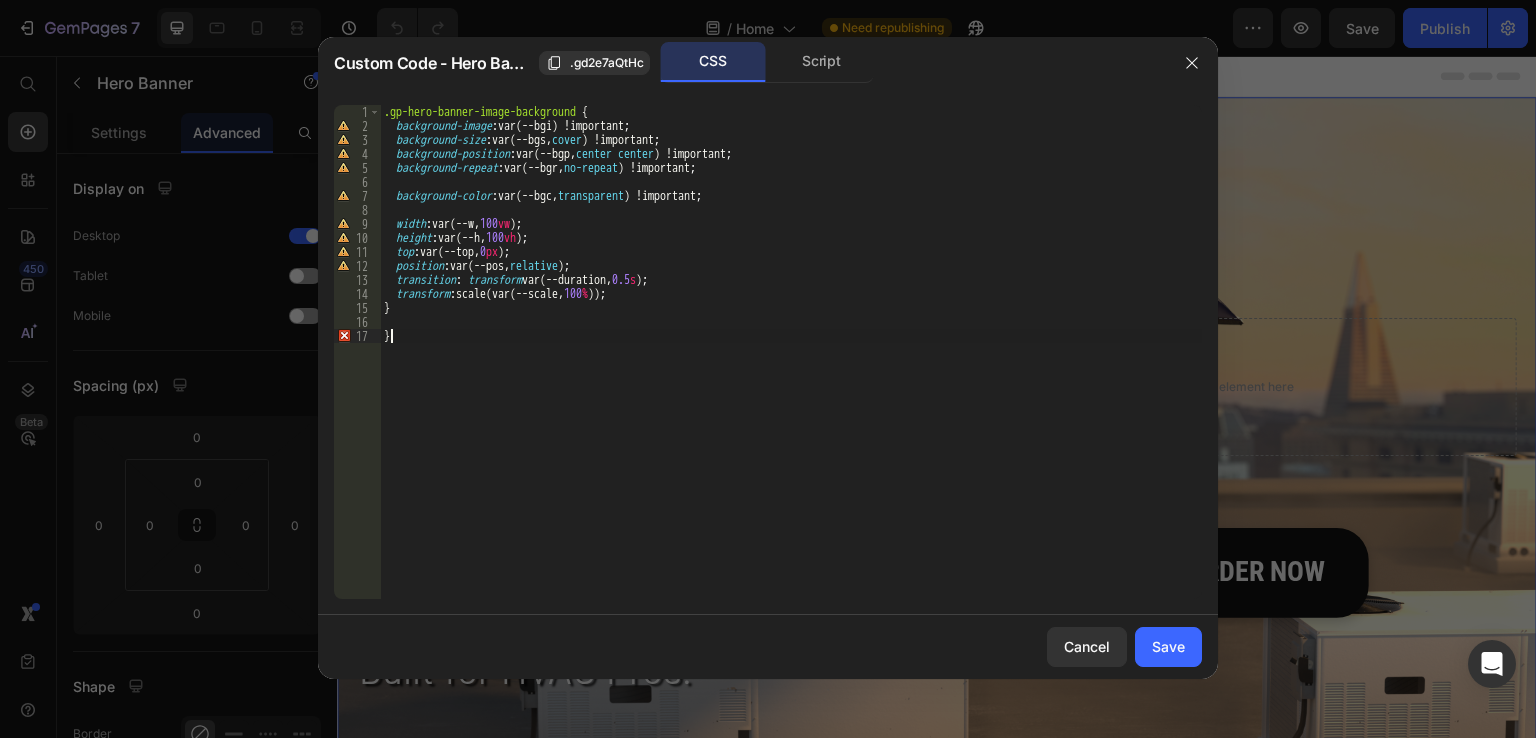 click on ".gp-hero-banner-image-background   {    background-image :  var(--bgi) !important ;    background-size :  var(--bgs,  cover ) !important ;    background-position :  var(--bgp,  center   center ) !important ;    background-repeat :  var(--bgr,  no-repeat ) !important ;    background-color :  var(--bgc,  transparent ) !important ;    width :  var(--w,  100 vw ) ;    height :  var(--h,  100 vh ) ;    top :  var(--top,  0 px ) ;    position :  var(--pos,  relative ) ;    transition :   transform  var(--duration,  0.5 s ) ;    transform :  scale(var(--scale,  100 % )) ; }      }" at bounding box center (791, 366) 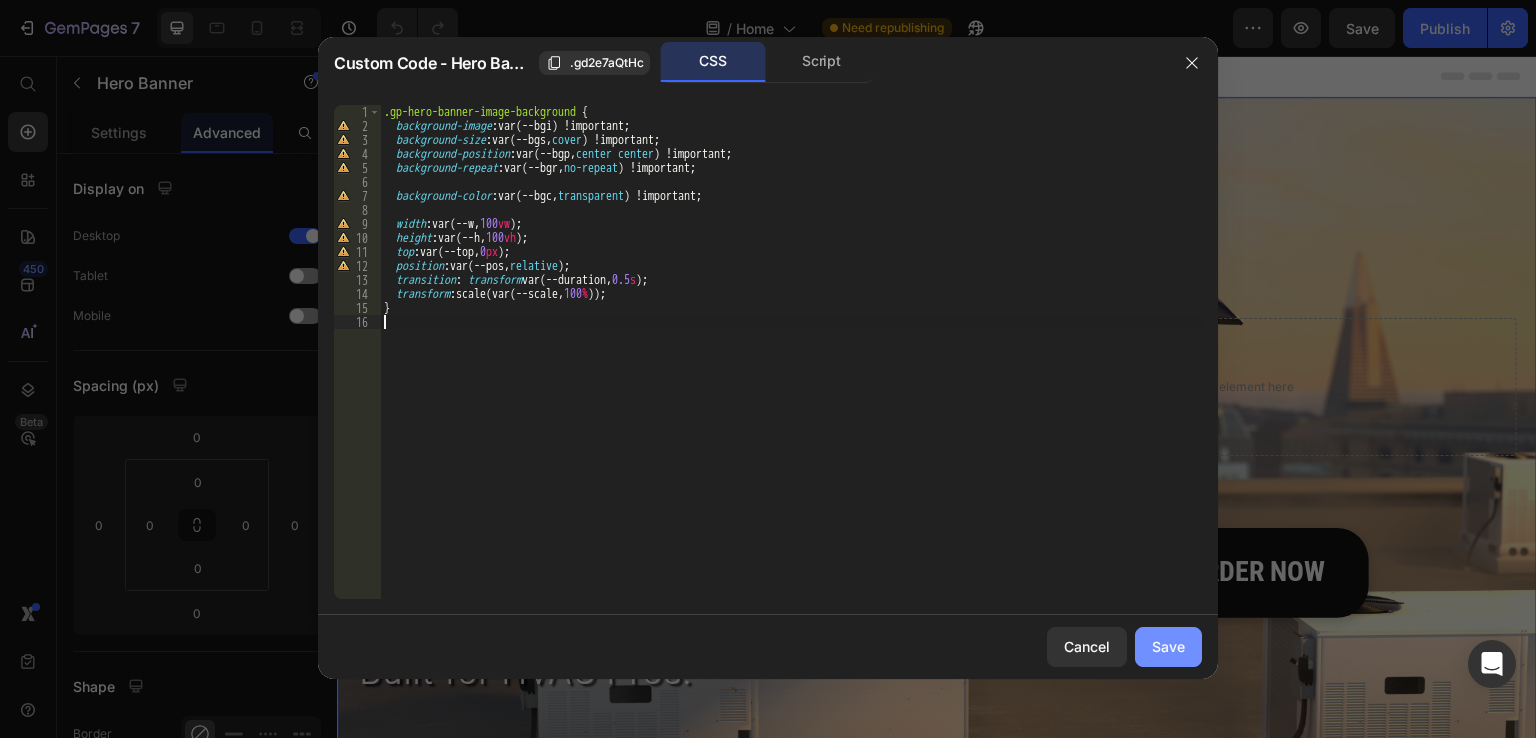 type 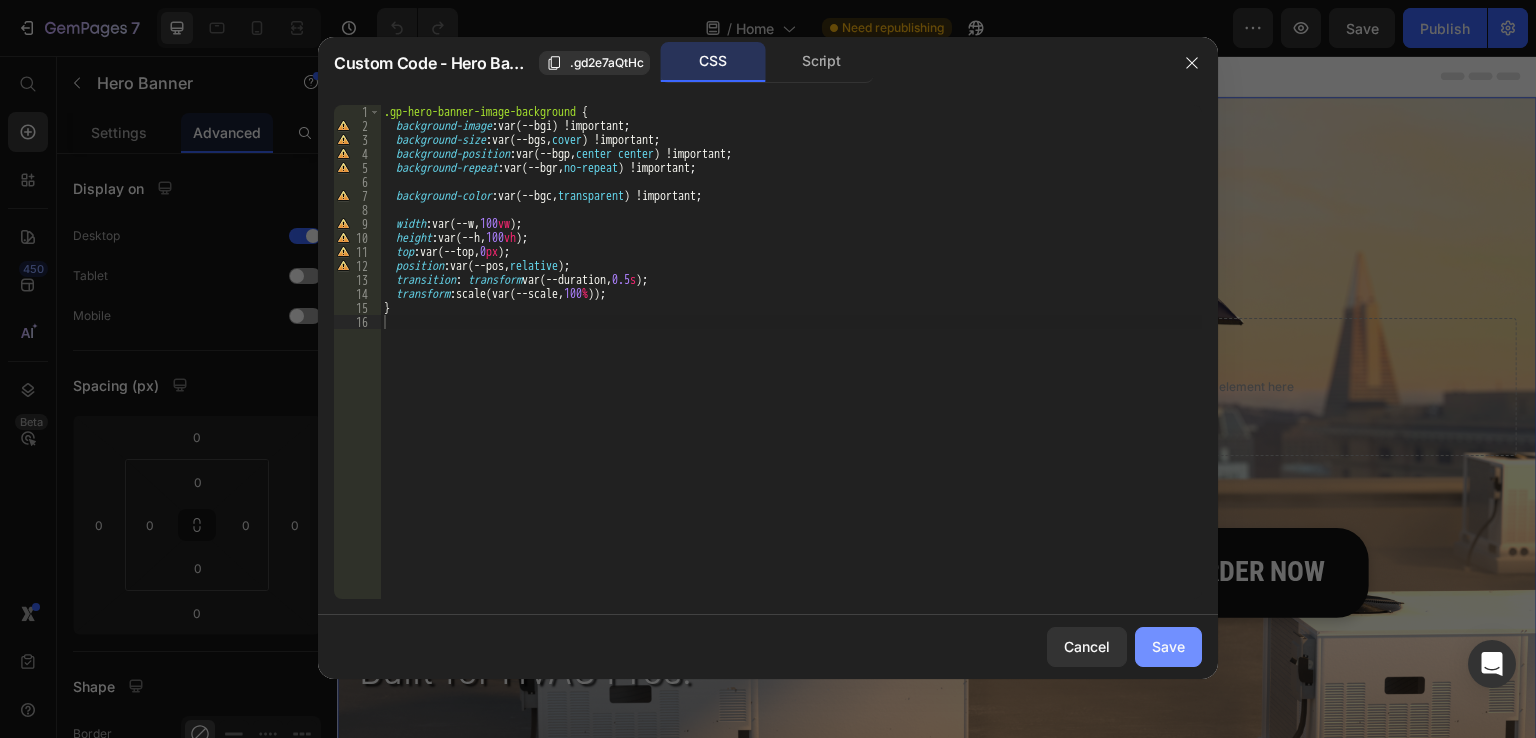 click on "Save" at bounding box center [1168, 646] 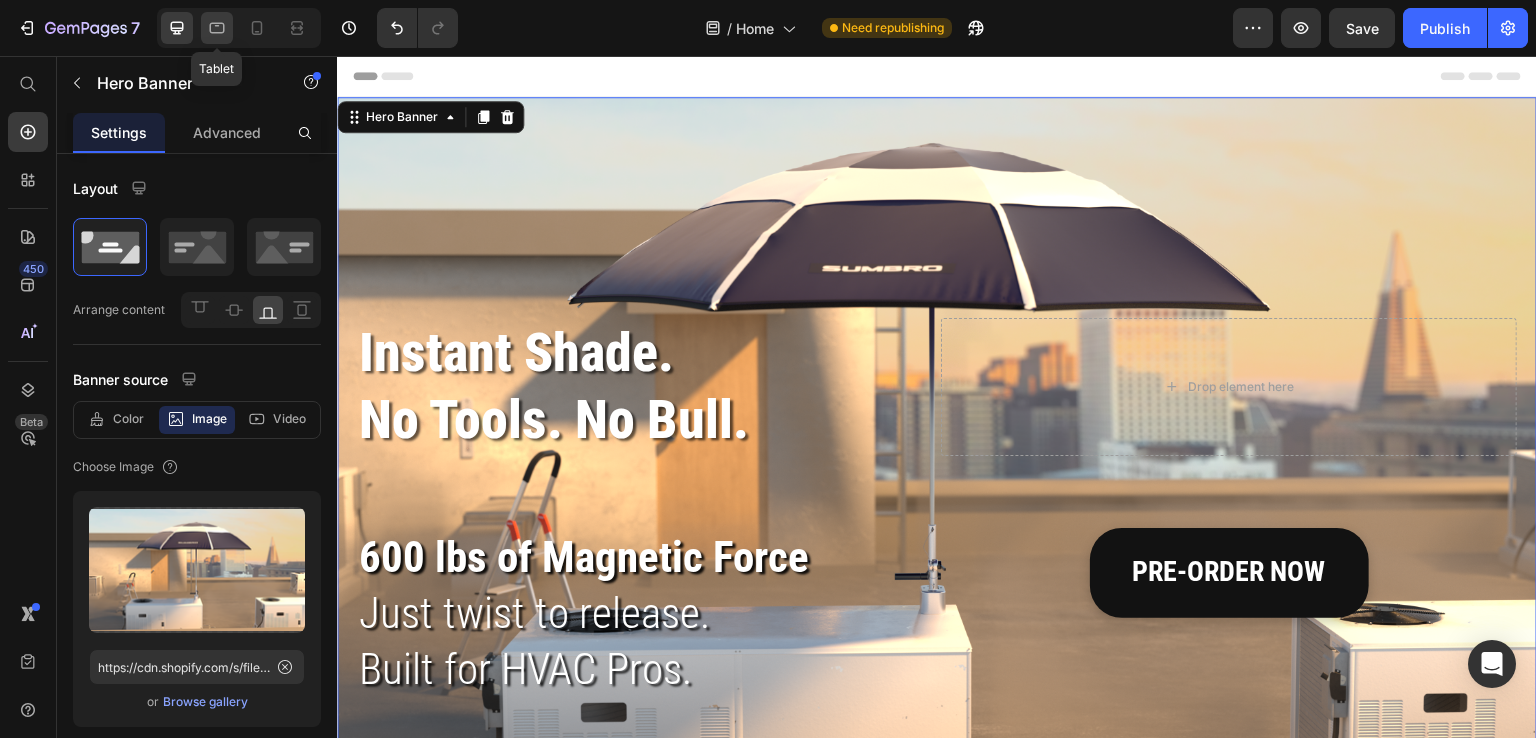 click 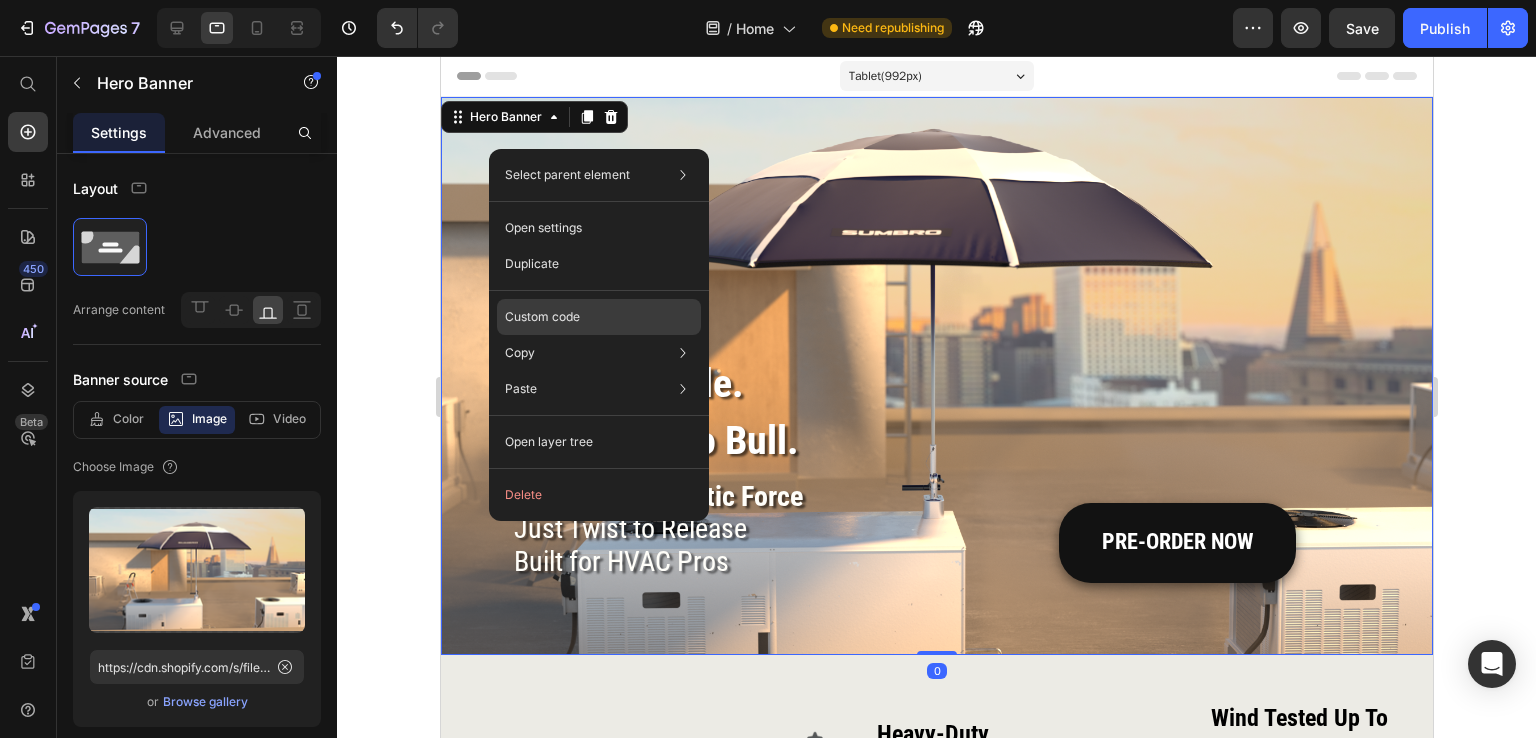 click on "Custom code" at bounding box center [542, 317] 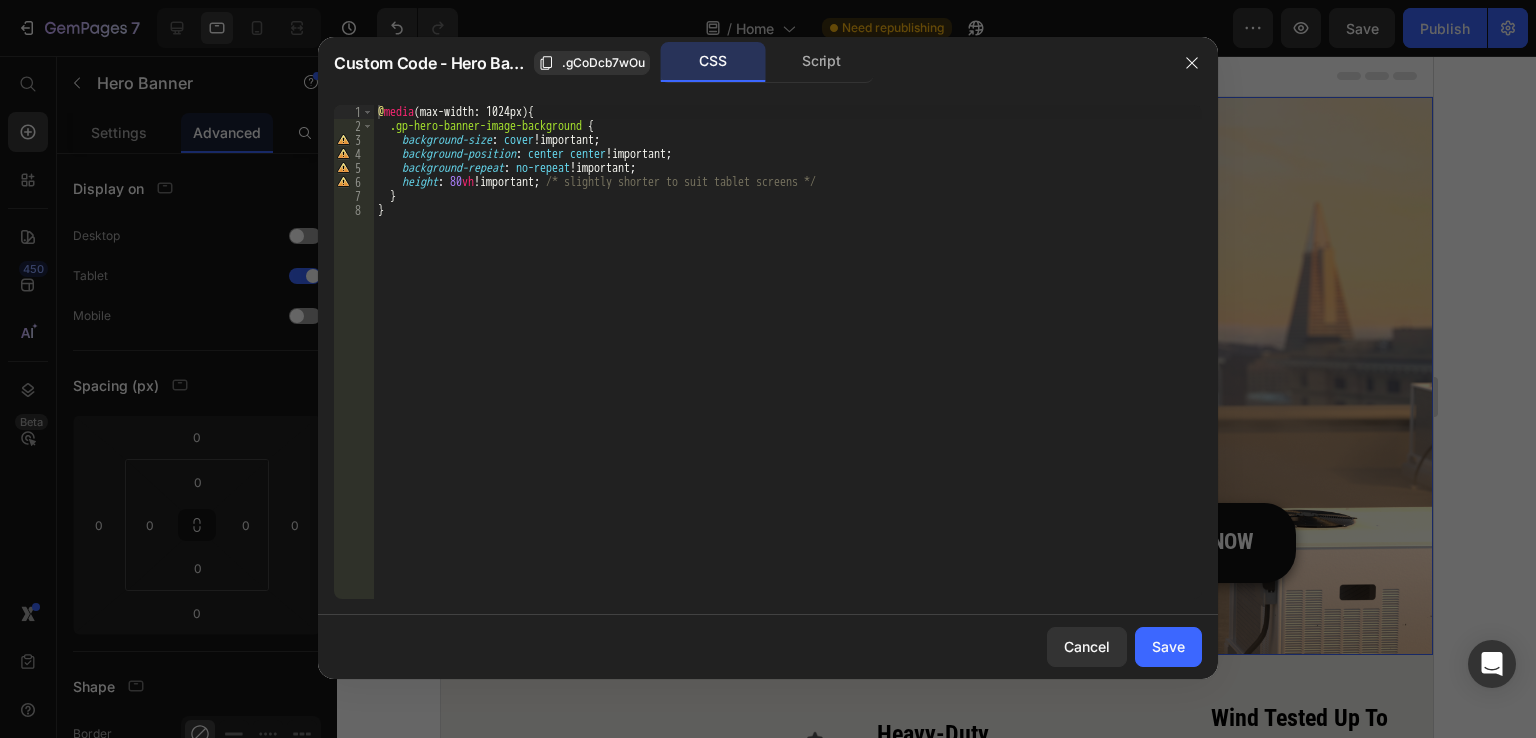 click on "@ media  (max-width: 1024px)  {    .gp-hero-banner-image-background   {      background-size :   cover  !important ;      background-position :   center   center  !important ;      background-repeat :   no-repeat  !important ;      height :   80 vh  !important ;   /* slightly shorter to suit tablet screens */    } }" at bounding box center [788, 366] 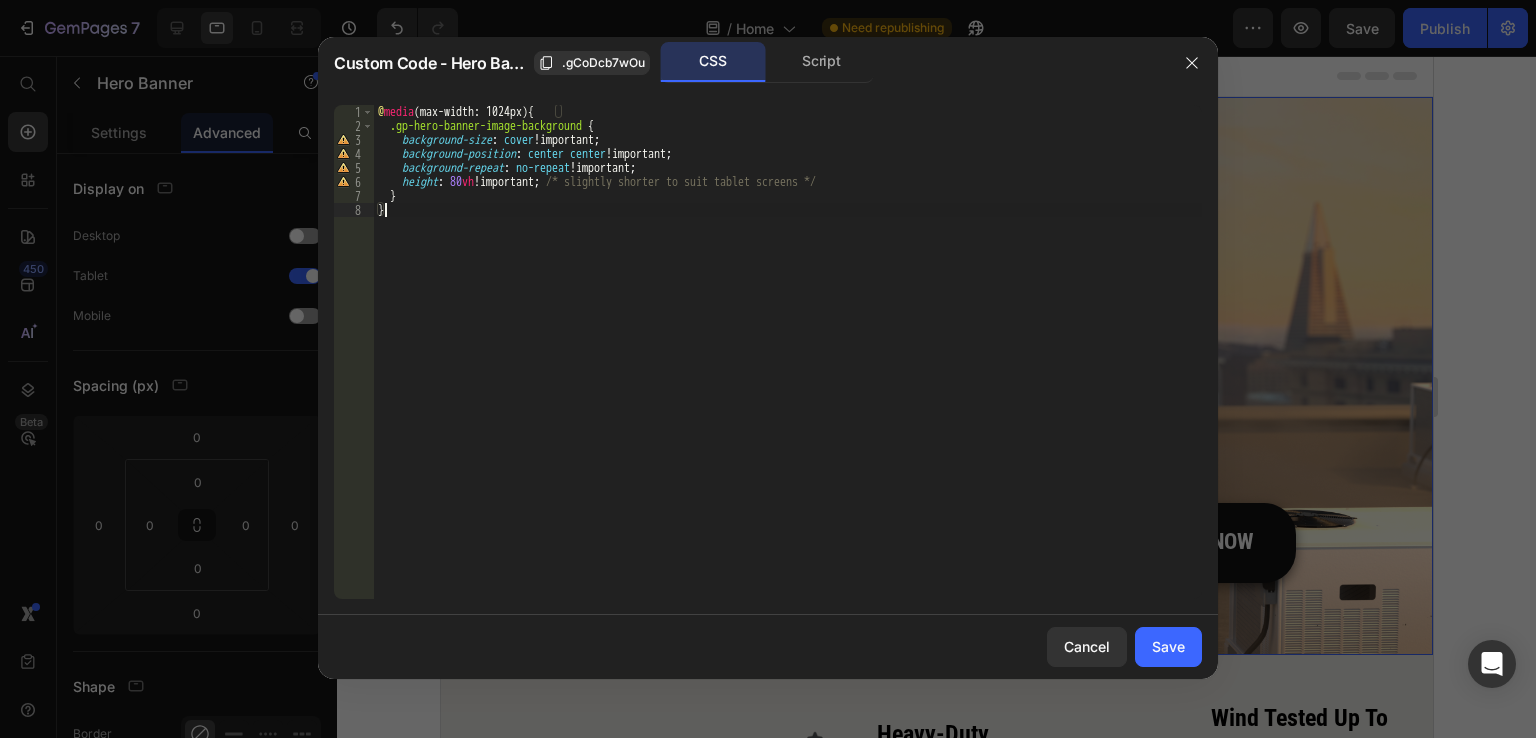 click on "@ media  (max-width: 1024px)  {    .gp-hero-banner-image-background   {      background-size :   cover  !important ;      background-position :   center   center  !important ;      background-repeat :   no-repeat  !important ;      height :   80 vh  !important ;   /* slightly shorter to suit tablet screens */    } }" at bounding box center (788, 366) 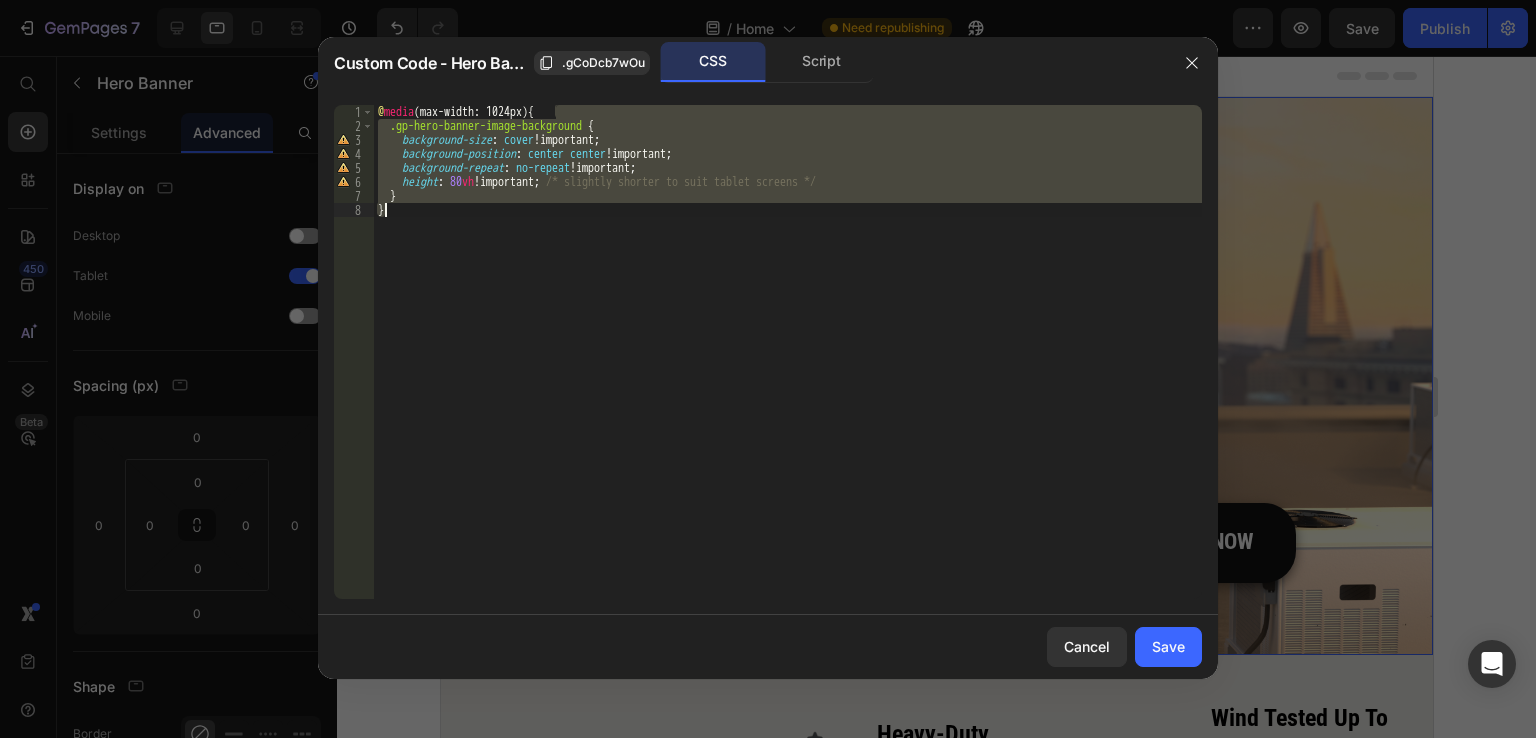 click on "@ media  (max-width: 1024px)  {    .gp-hero-banner-image-background   {      background-size :   cover  !important ;      background-position :   center   center  !important ;      background-repeat :   no-repeat  !important ;      height :   80 vh  !important ;   /* slightly shorter to suit tablet screens */    } }" at bounding box center (788, 366) 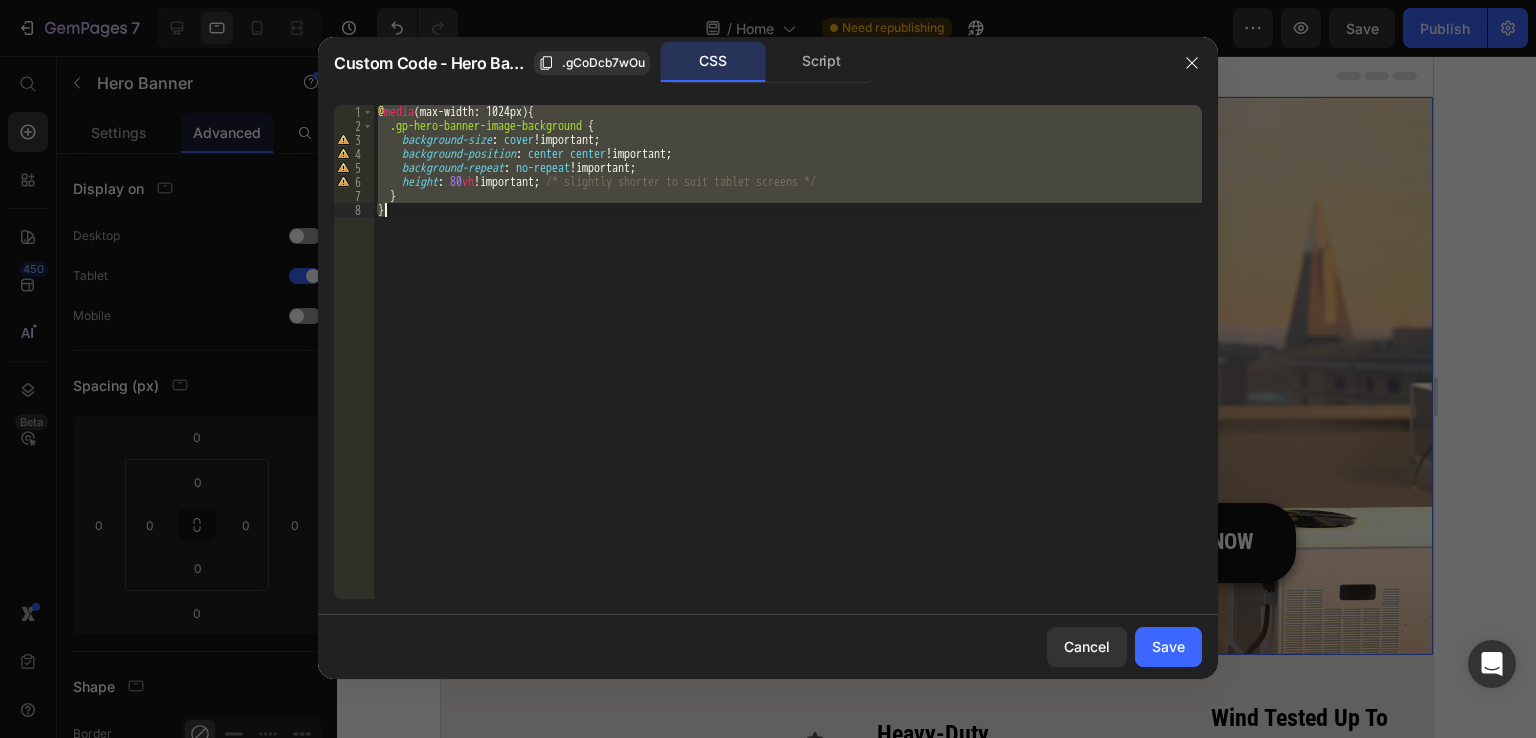 paste 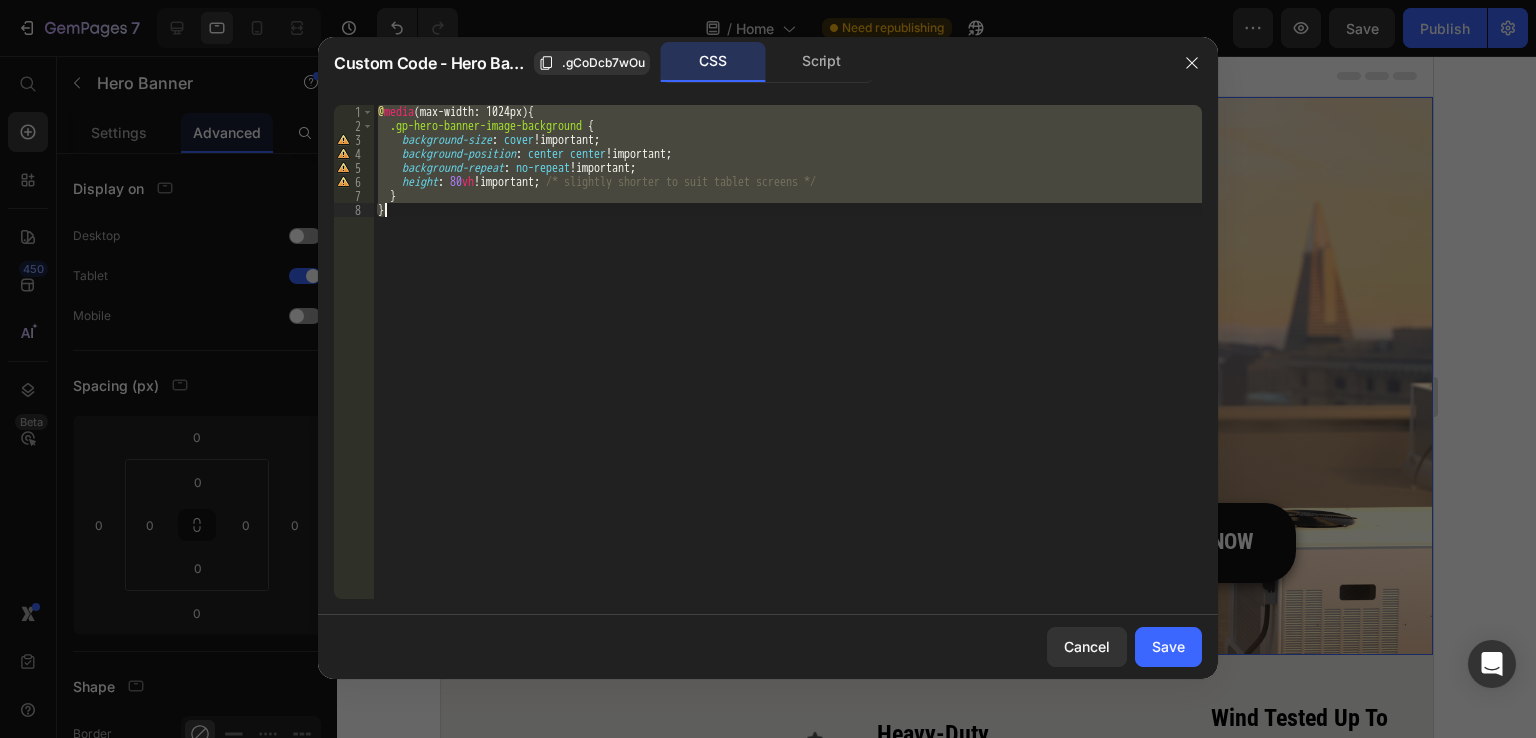 type on "}" 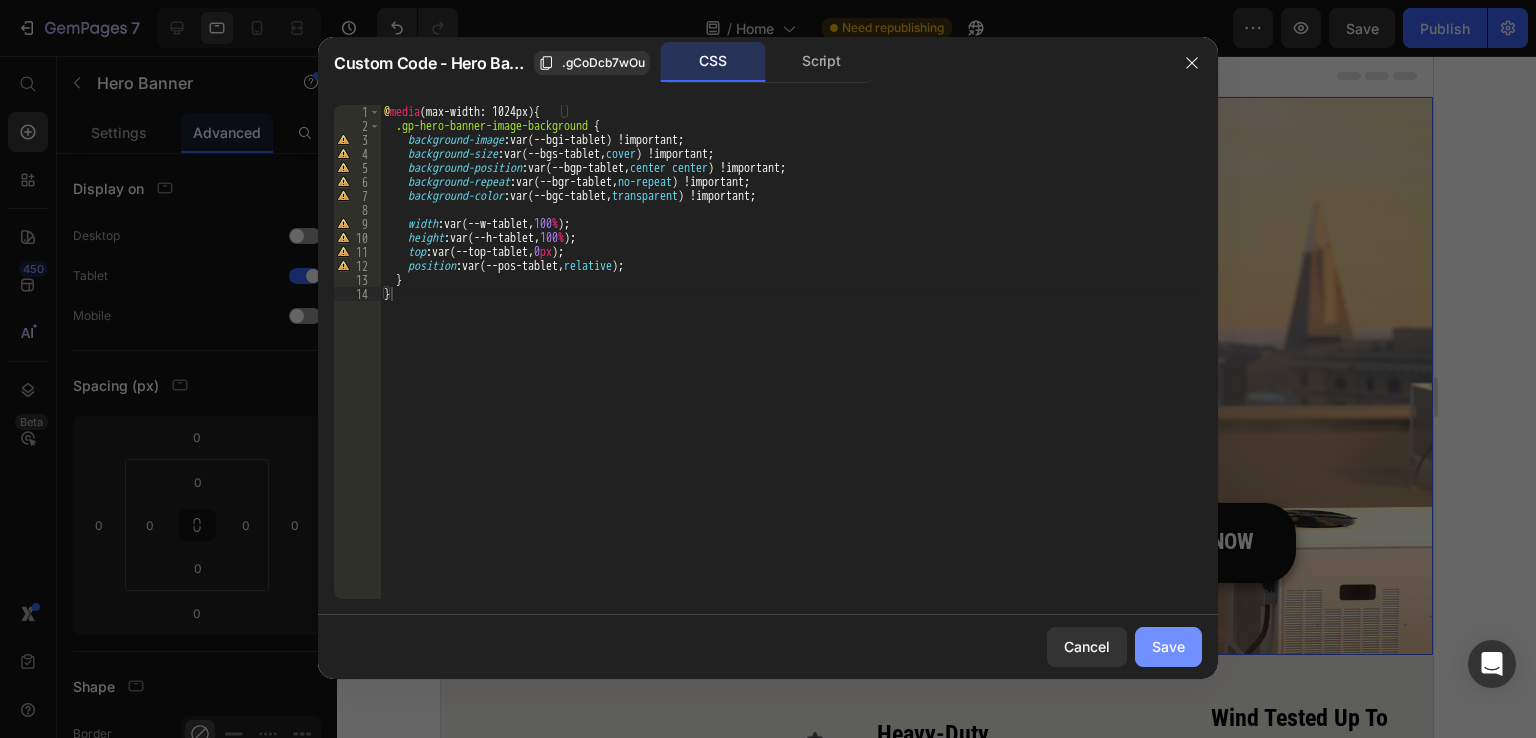 click on "Save" at bounding box center (1168, 646) 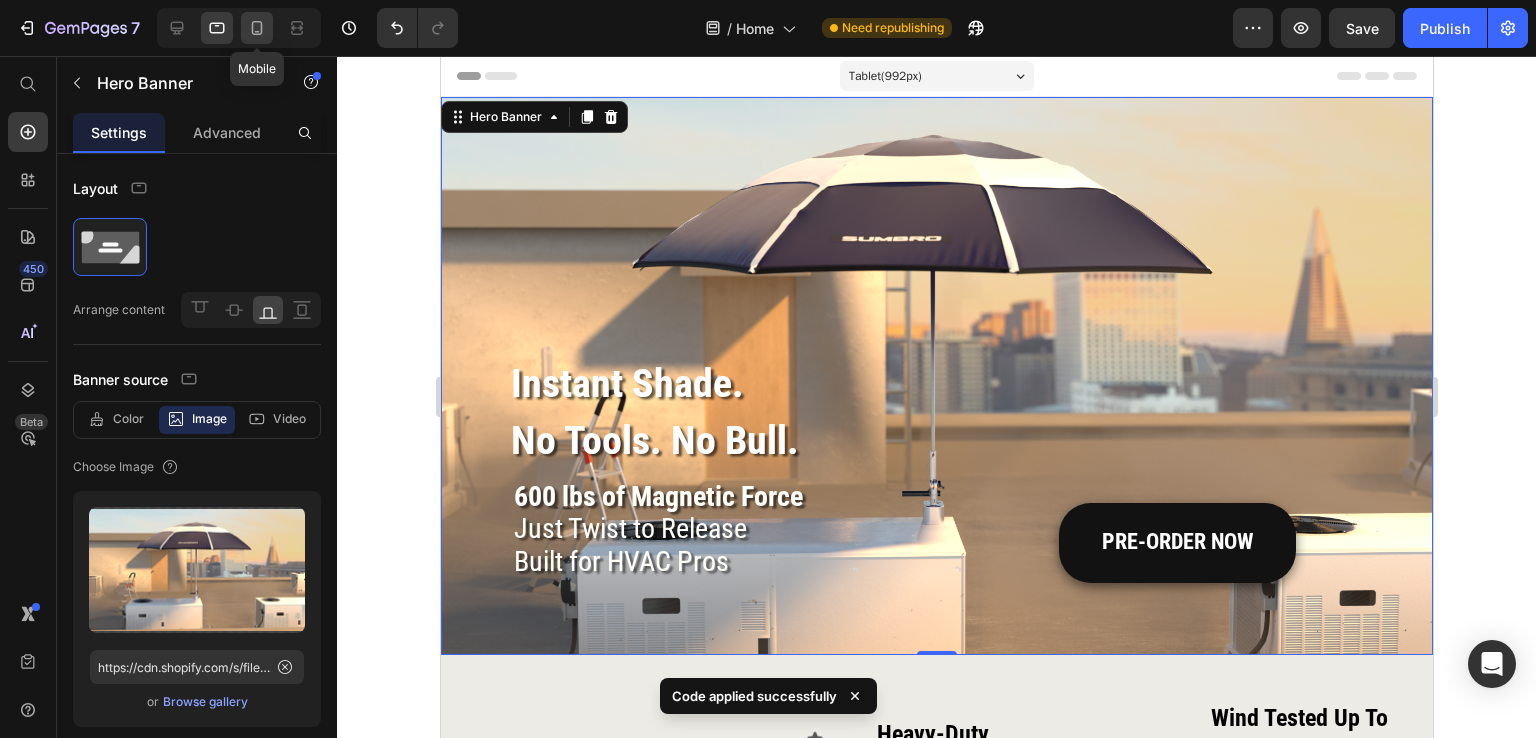 click 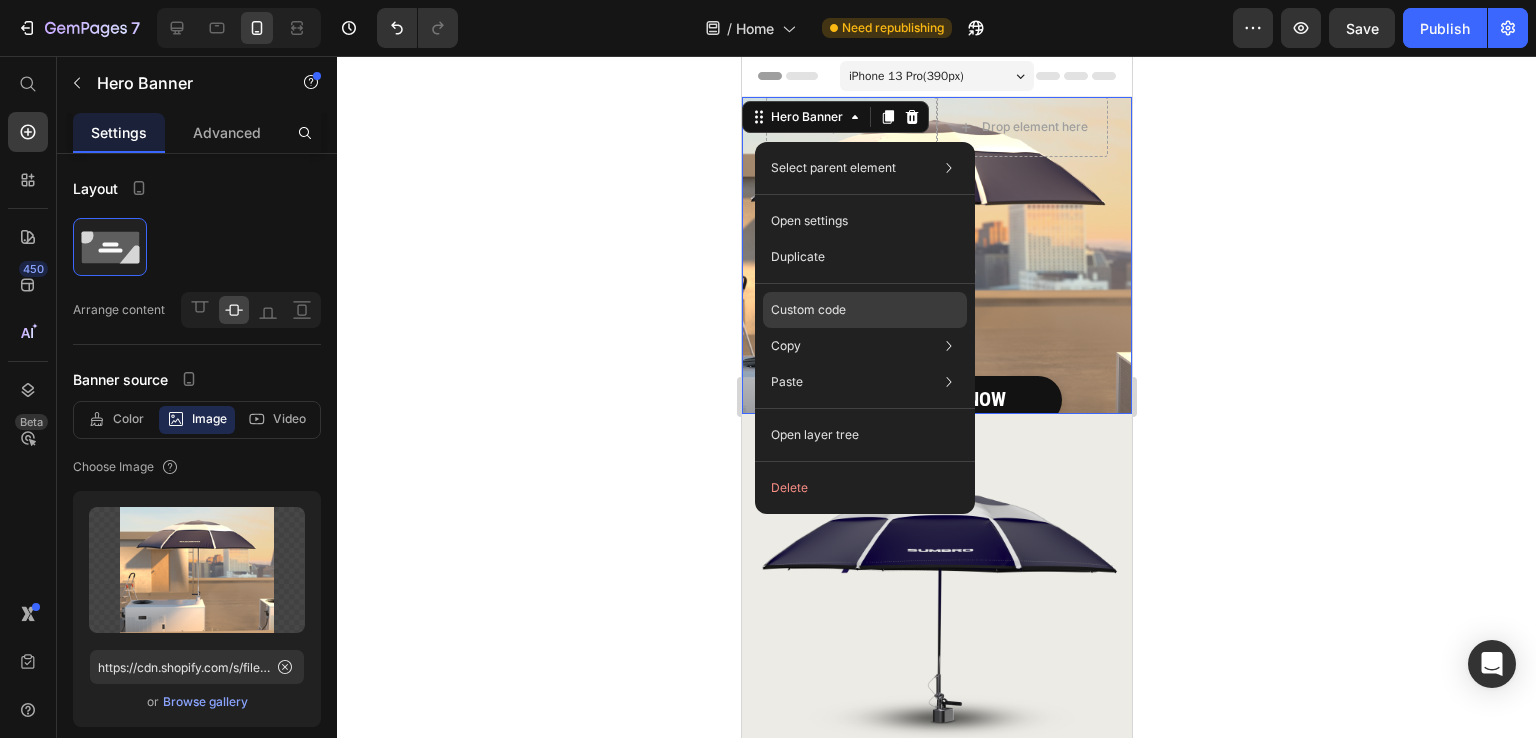 click on "Custom code" at bounding box center [808, 310] 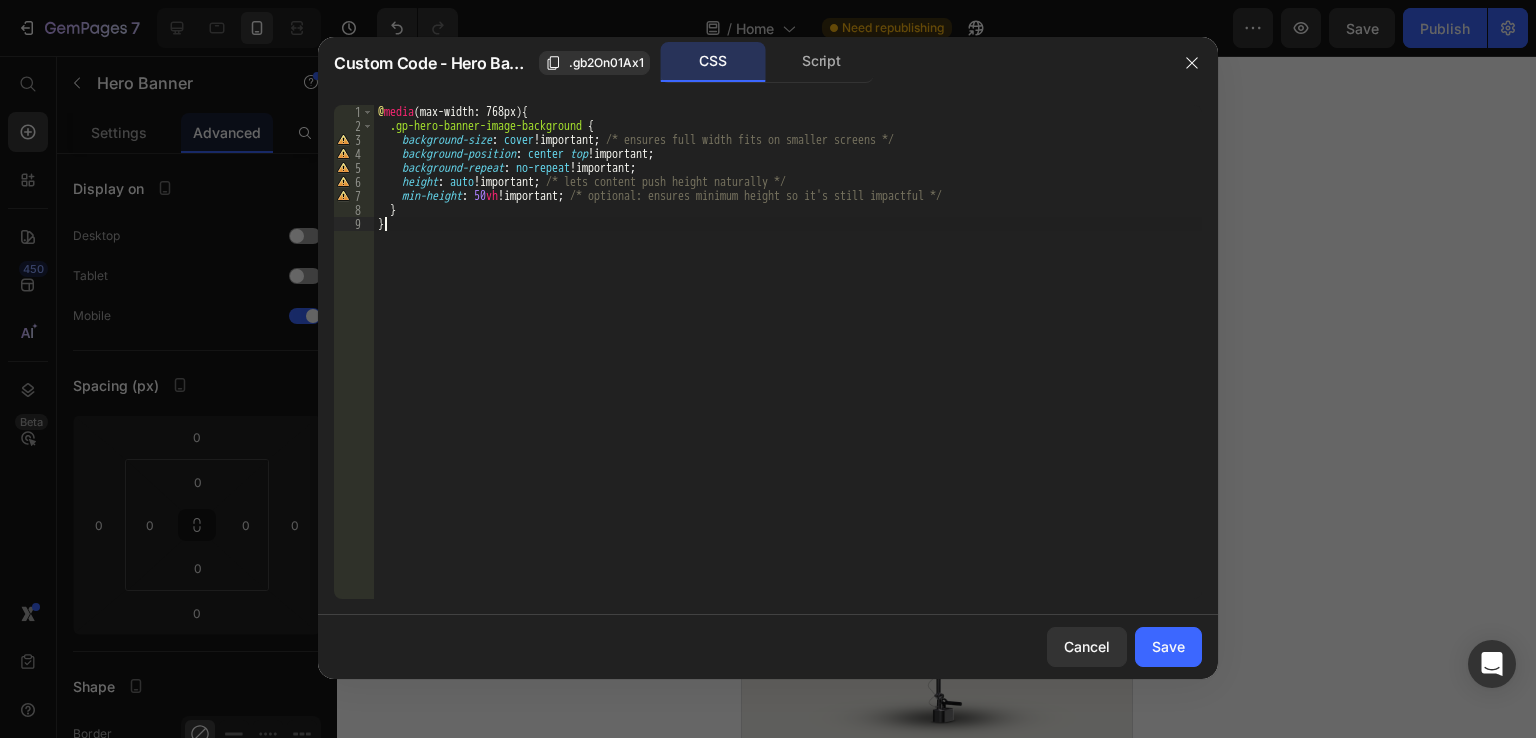 click on "@ media  (max-width: 768px)  {    .gp-hero-banner-image-background   {      background-size :   cover  !important ;   /* ensures full width fits on smaller screens */      background-position :   center   top  !important ;      background-repeat :   no-repeat  !important ;      height :   auto  !important ;   /* lets content push height naturally */      min-height :   50 vh  !important ;   /* optional: ensures minimum height so it's still impactful */    } }" at bounding box center [788, 366] 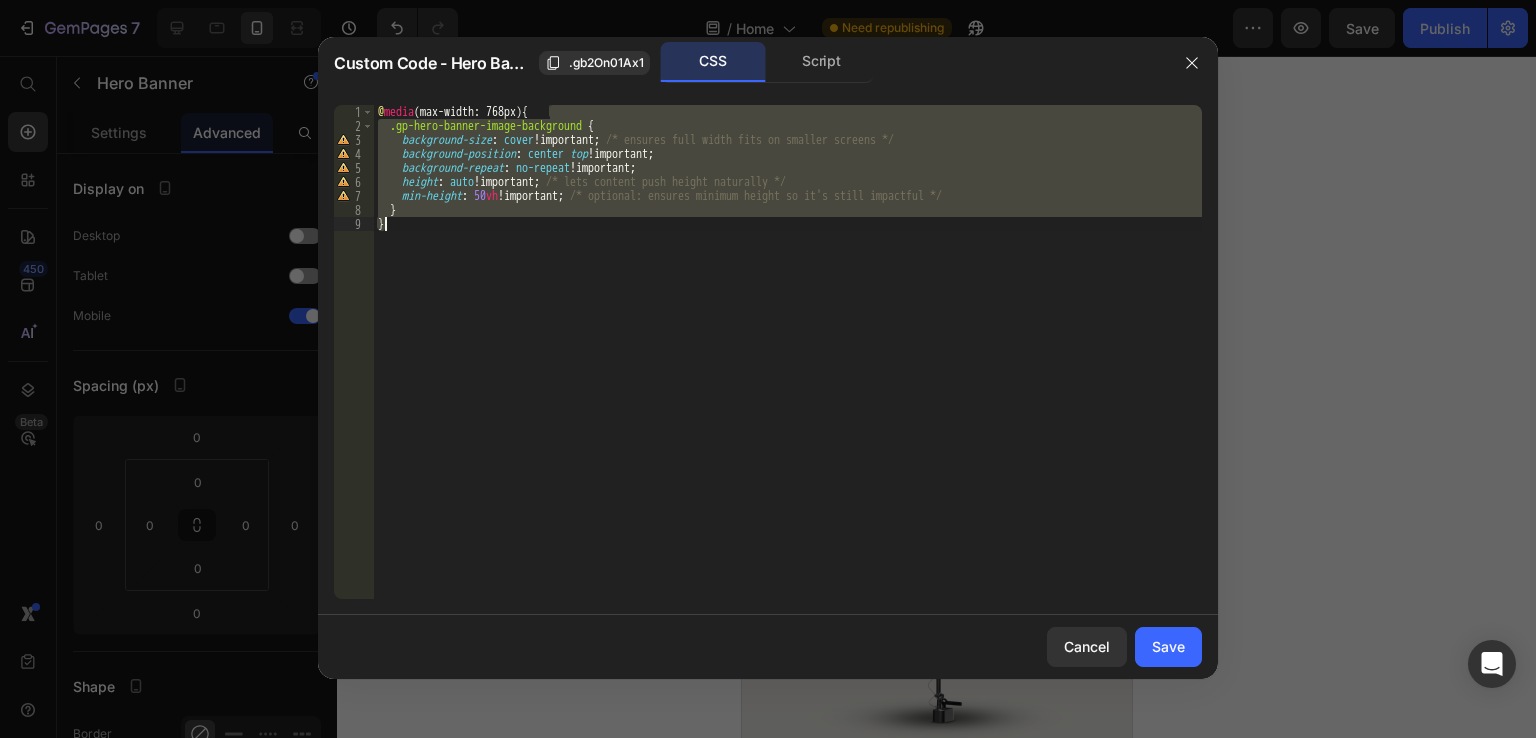click on "@ media  (max-width: 768px)  {    .gp-hero-banner-image-background   {      background-size :   cover  !important ;   /* ensures full width fits on smaller screens */      background-position :   center   top  !important ;      background-repeat :   no-repeat  !important ;      height :   auto  !important ;   /* lets content push height naturally */      min-height :   50 vh  !important ;   /* optional: ensures minimum height so it's still impactful */    } }" at bounding box center (788, 366) 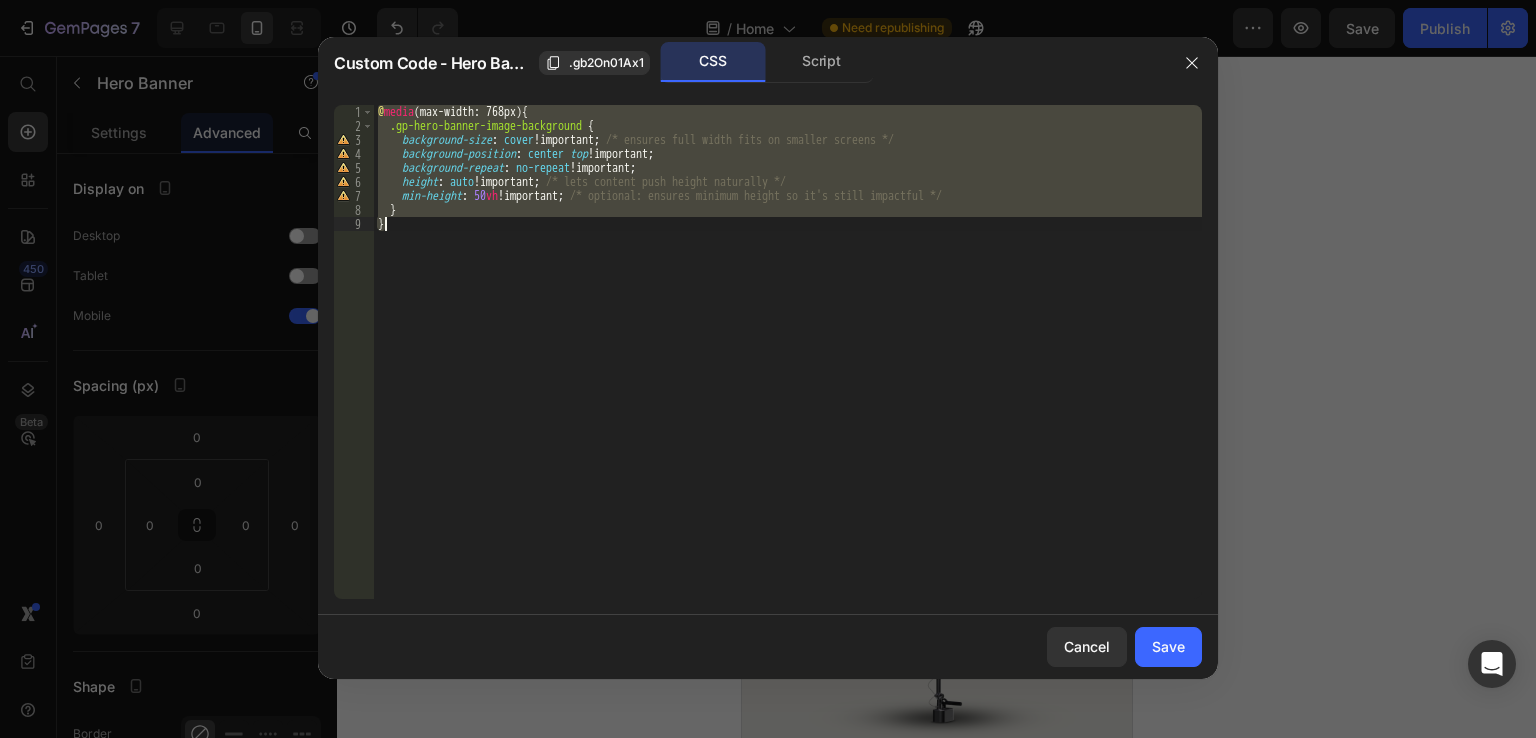 click on "@ media  (max-width: 768px)  {    .gp-hero-banner-image-background   {      background-size :   cover  !important ;   /* ensures full width fits on smaller screens */      background-position :   center   top  !important ;      background-repeat :   no-repeat  !important ;      height :   auto  !important ;   /* lets content push height naturally */      min-height :   50 vh  !important ;   /* optional: ensures minimum height so it's still impactful */    } }" at bounding box center [788, 366] 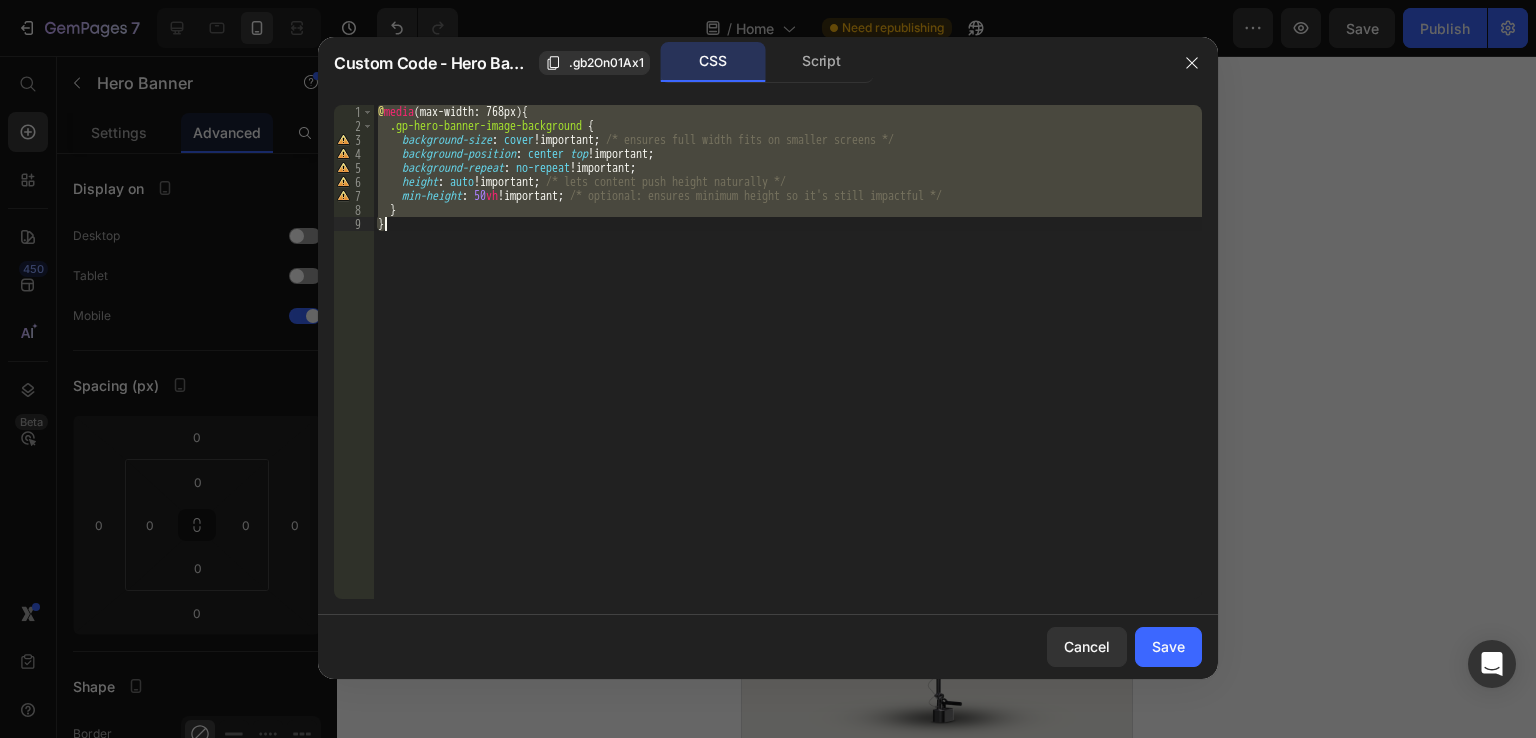 paste 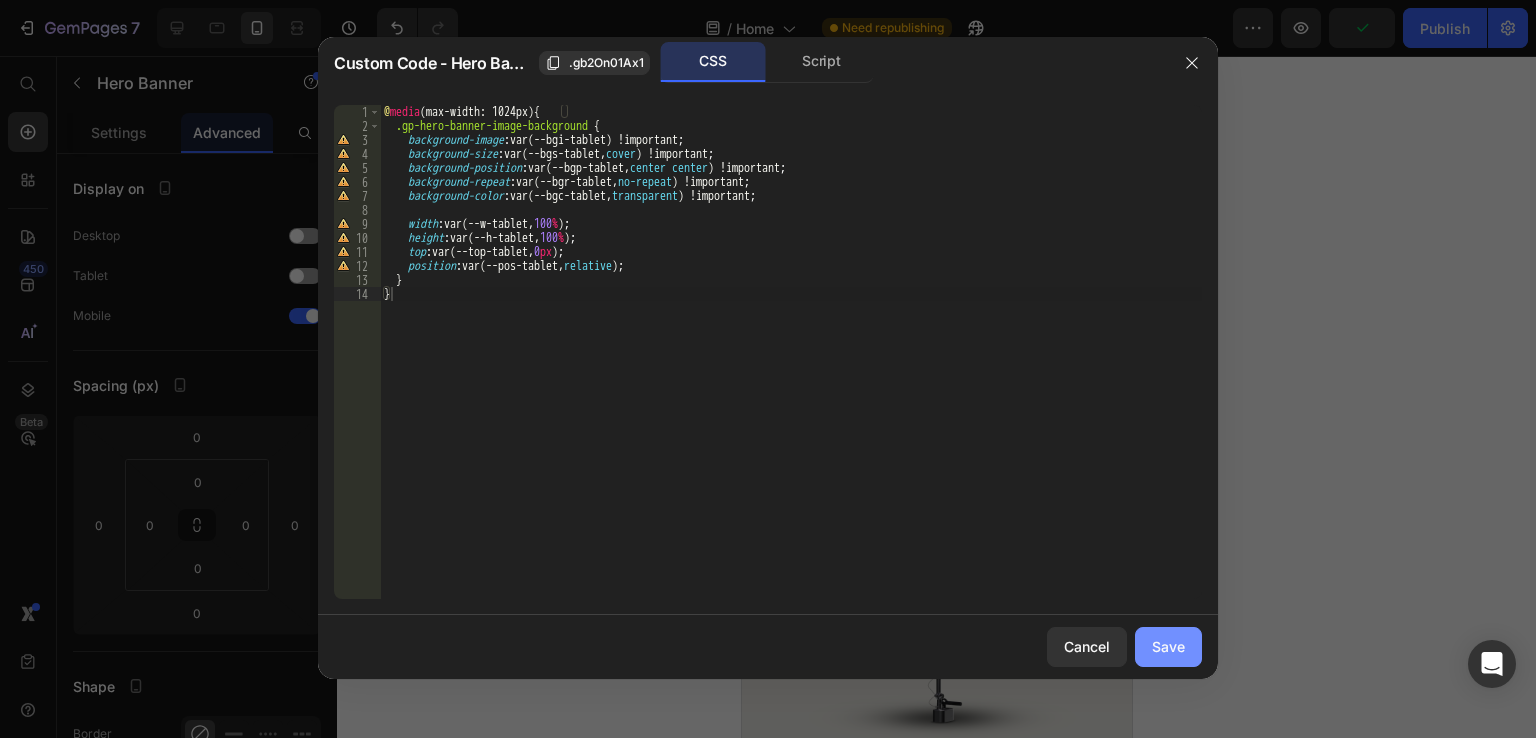 click on "Save" at bounding box center (1168, 646) 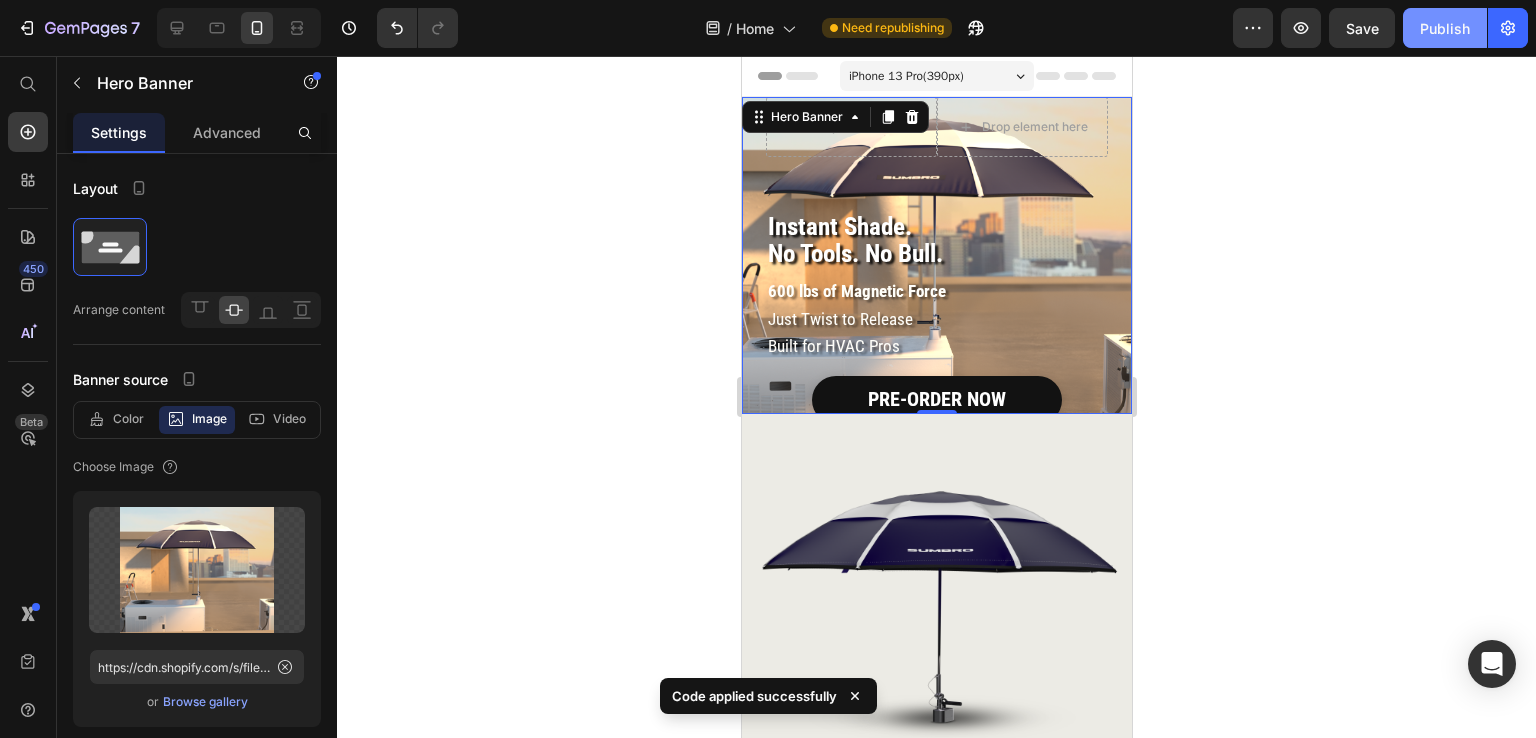 click on "Publish" at bounding box center (1445, 28) 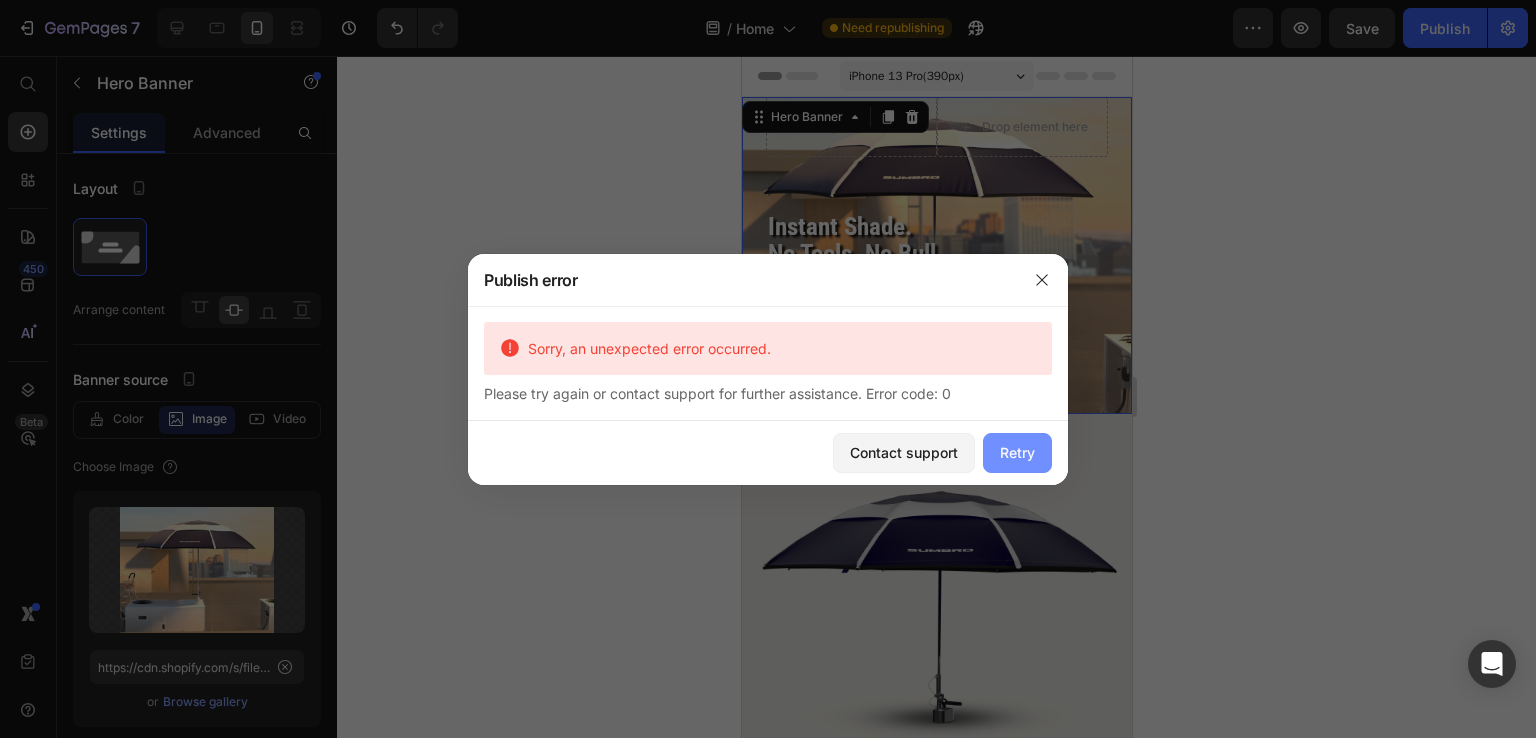 click on "Retry" at bounding box center (1017, 453) 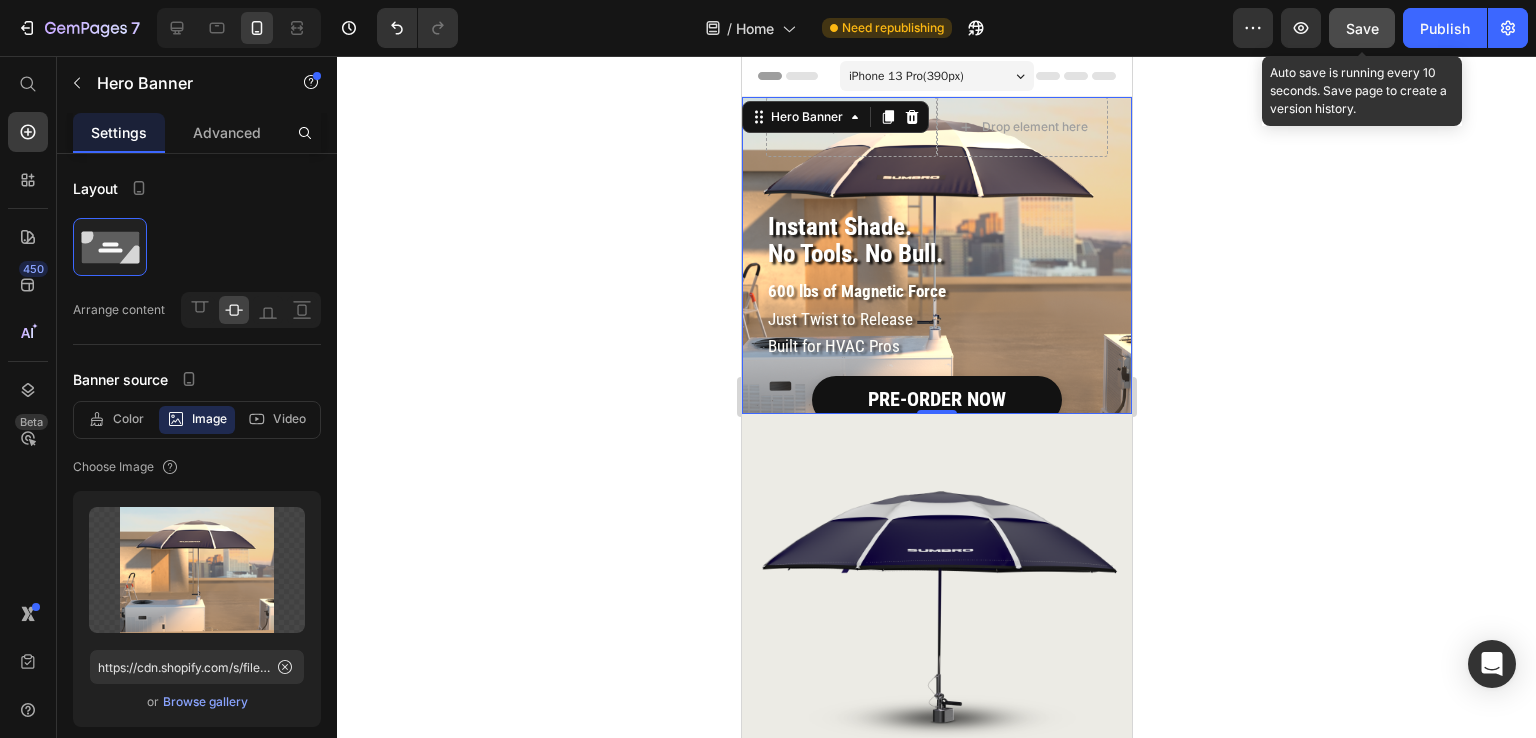 click on "Save" at bounding box center [1362, 28] 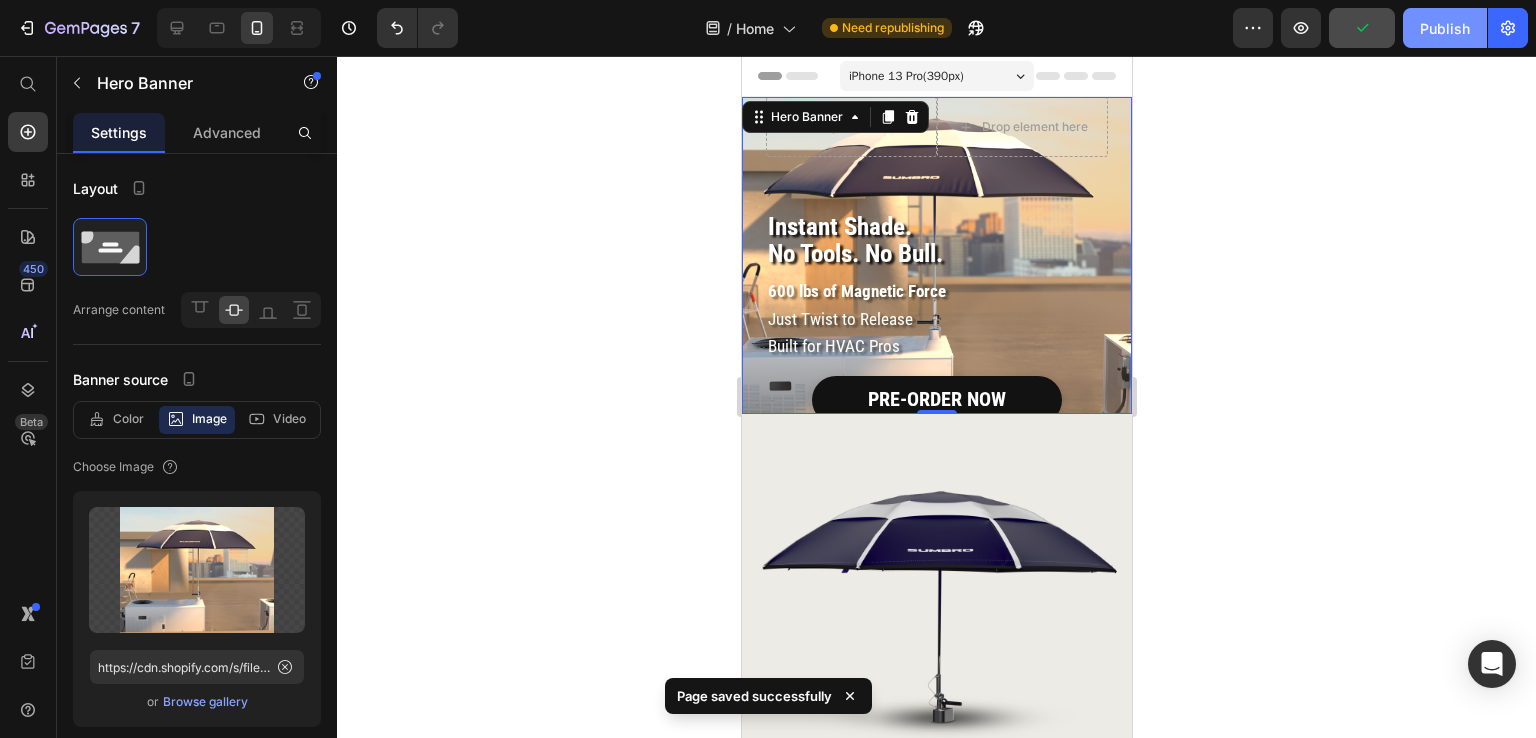 click on "Publish" at bounding box center [1445, 28] 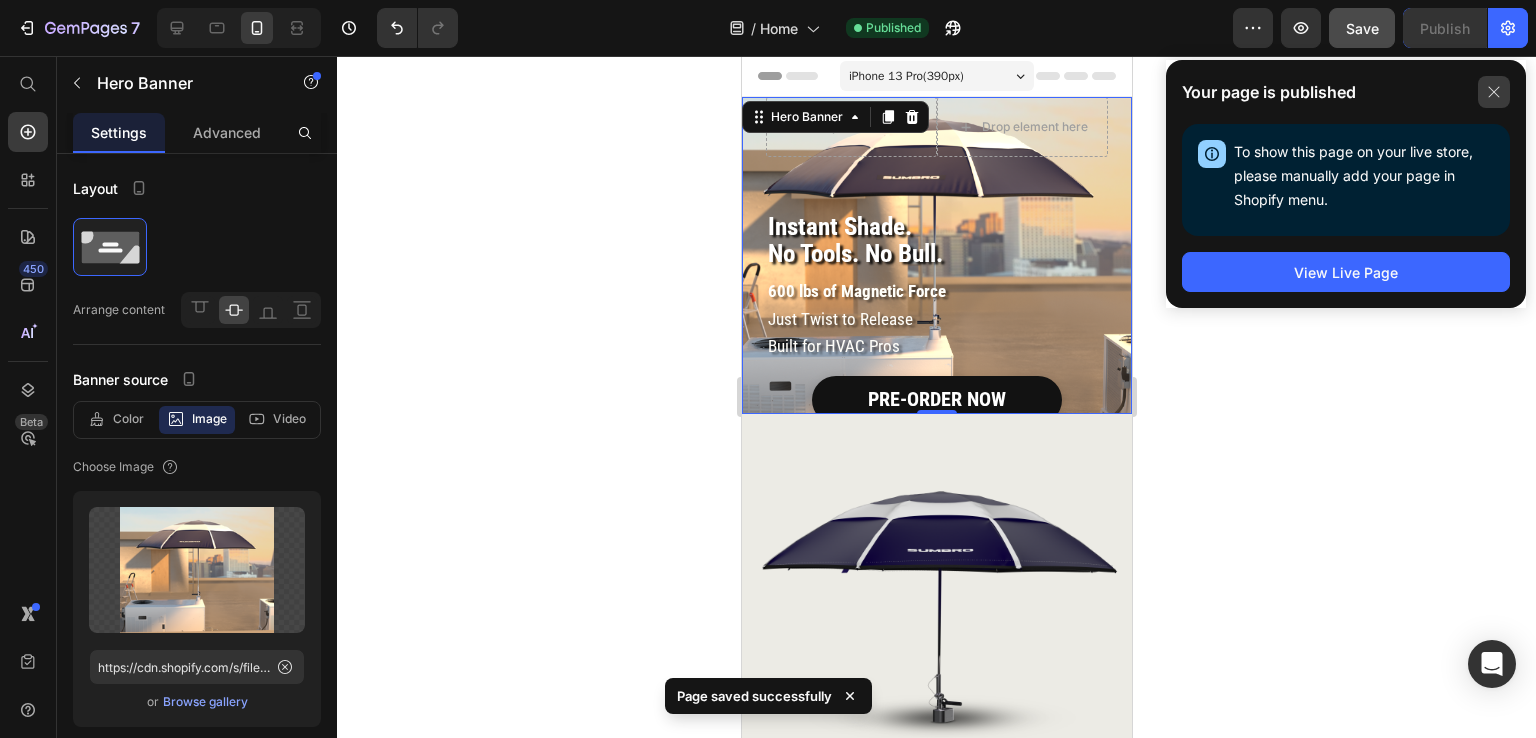 click 